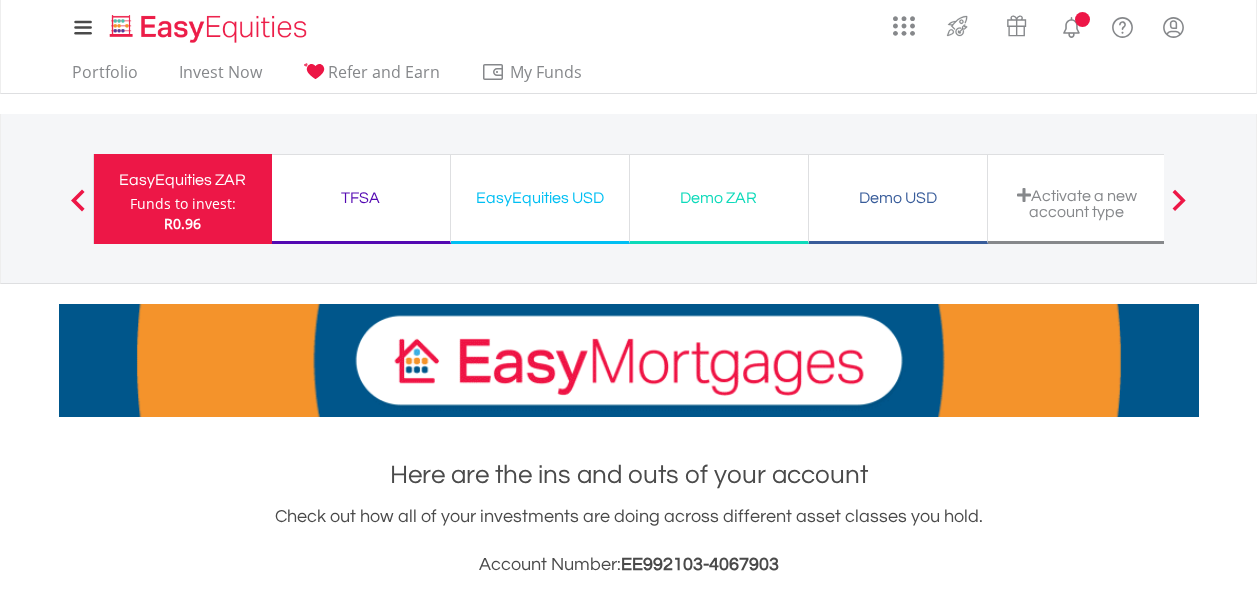 scroll, scrollTop: 0, scrollLeft: 0, axis: both 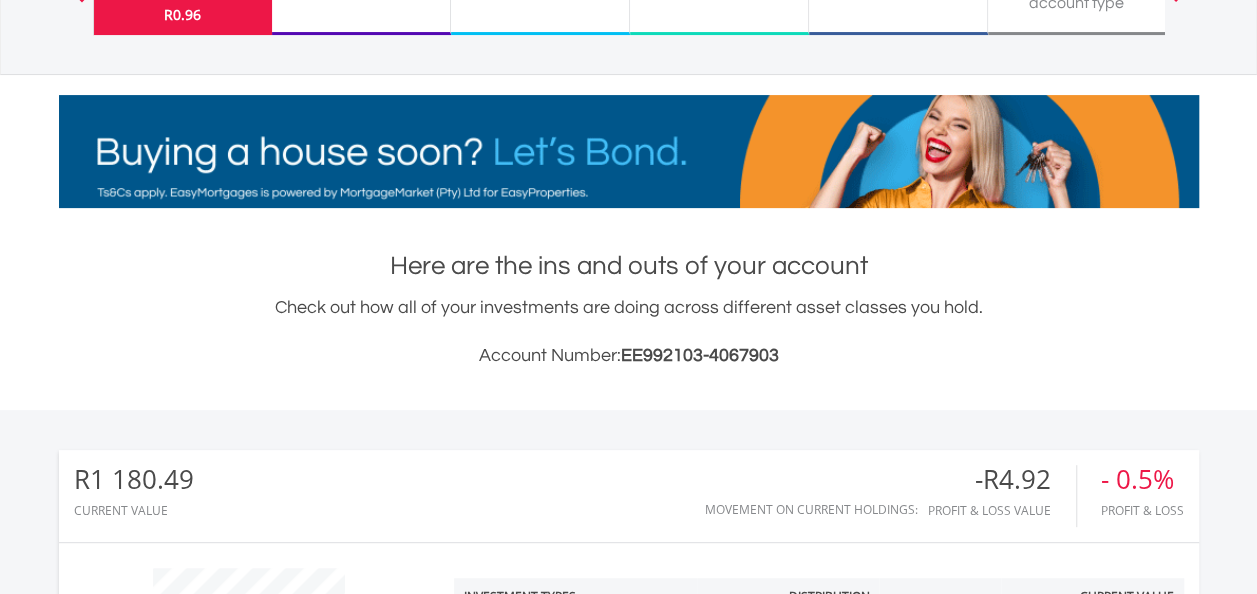 click on "My Investments
Invest Now
New Listings
Sell
My Recurring Investments
Pending Orders
Switch Unit Trusts
Vouchers
Buy a Voucher
Redeem a Voucher" at bounding box center (628, 685) 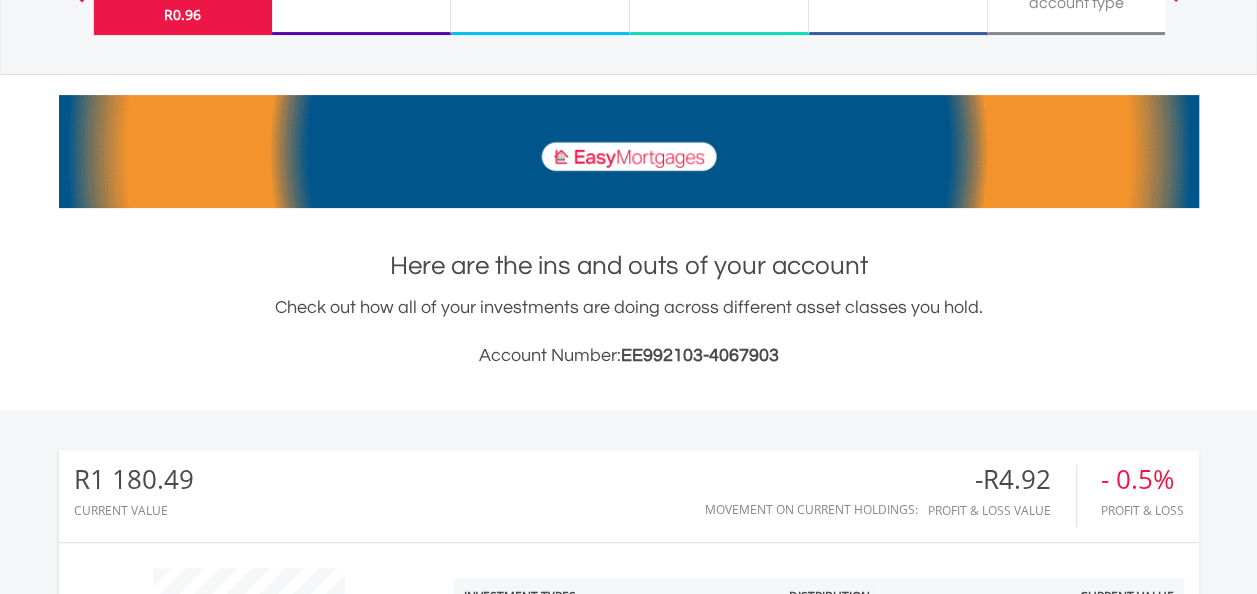 scroll, scrollTop: 38, scrollLeft: 0, axis: vertical 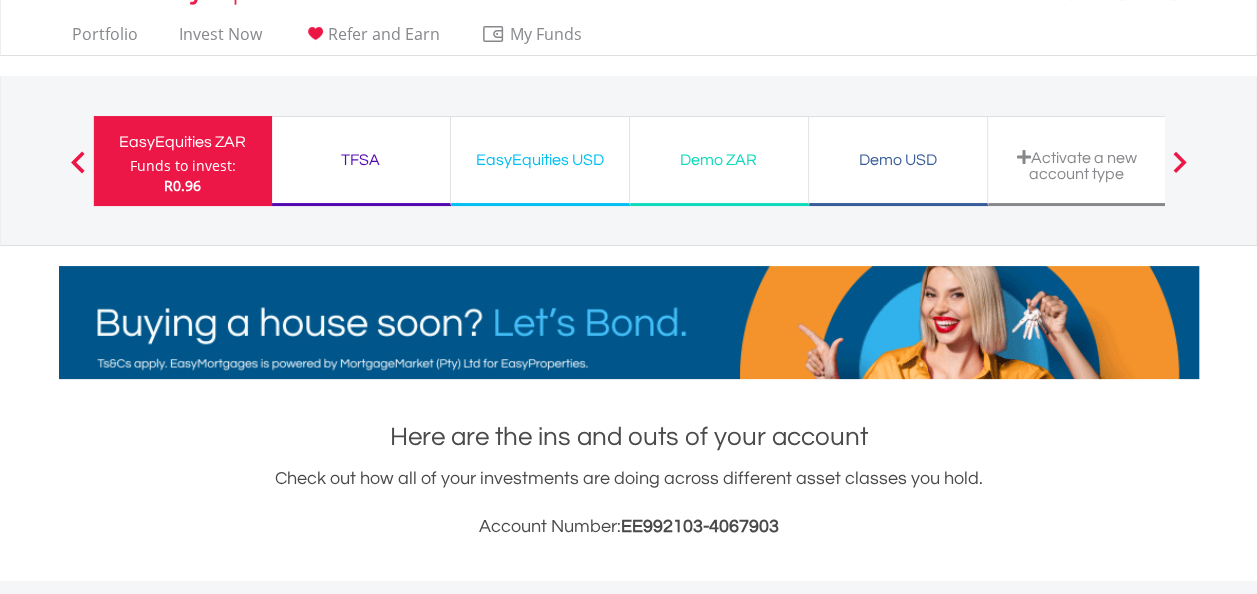 click on "TFSA
Funds to invest:
R0.96" at bounding box center (361, 161) 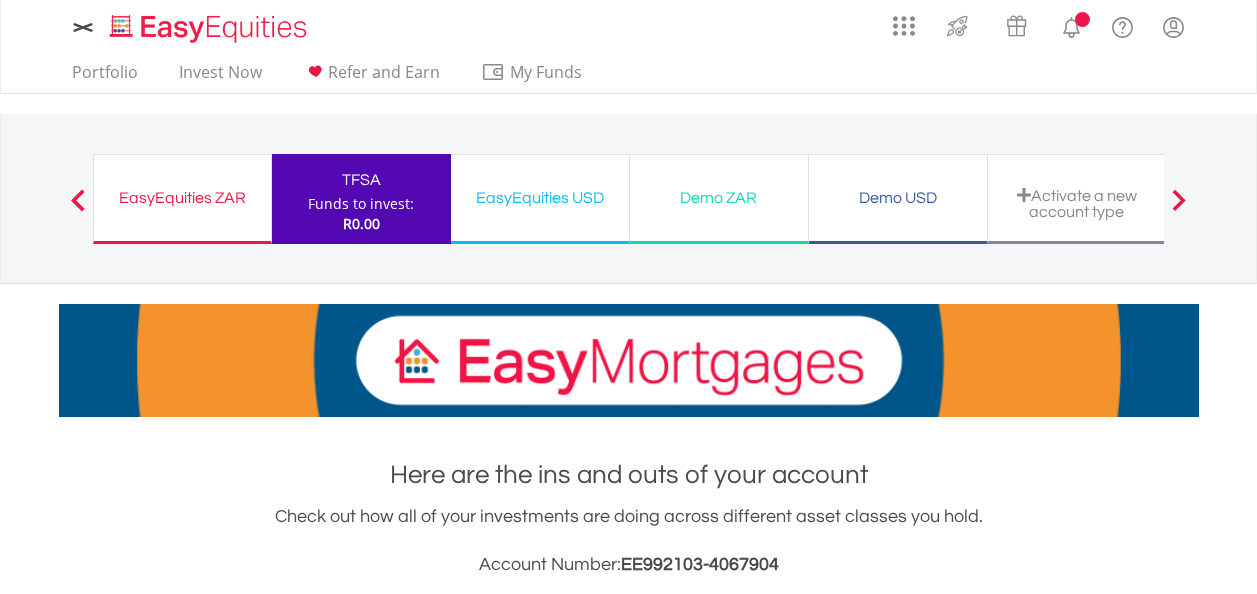 scroll, scrollTop: 0, scrollLeft: 0, axis: both 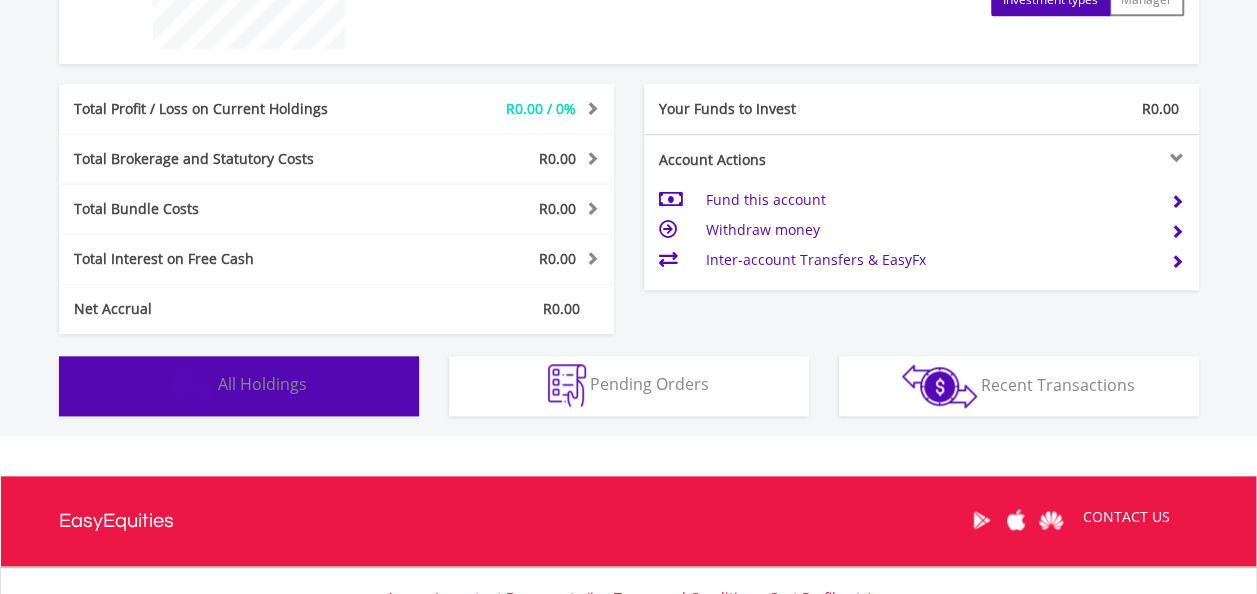 click on "All Holdings" at bounding box center (262, 384) 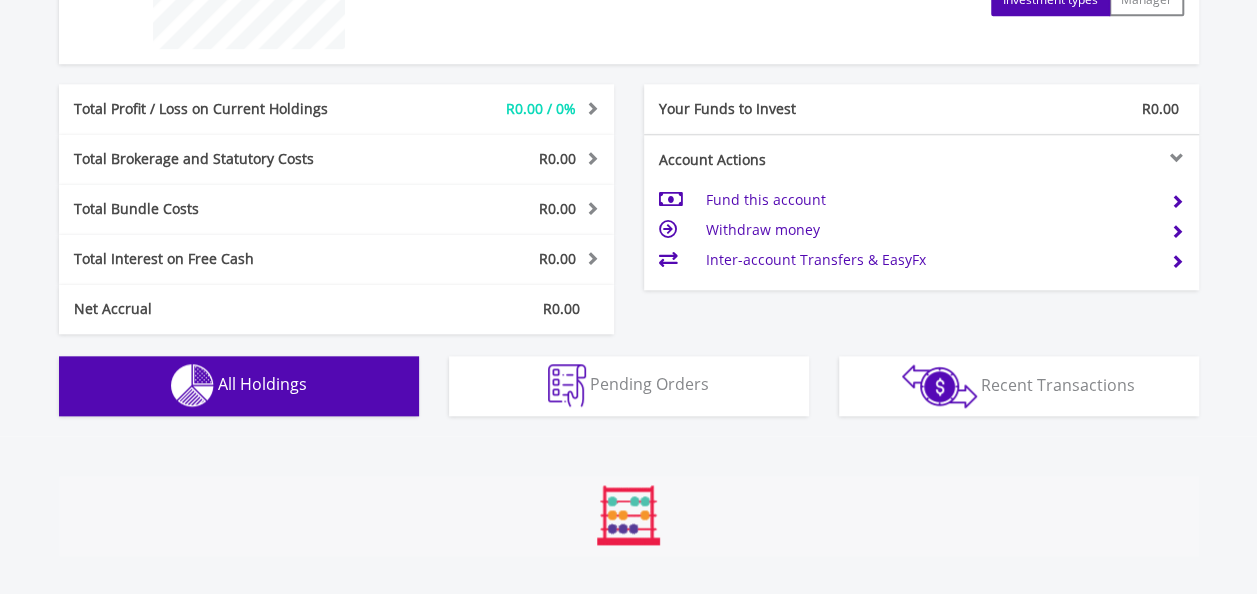 scroll, scrollTop: 1198, scrollLeft: 0, axis: vertical 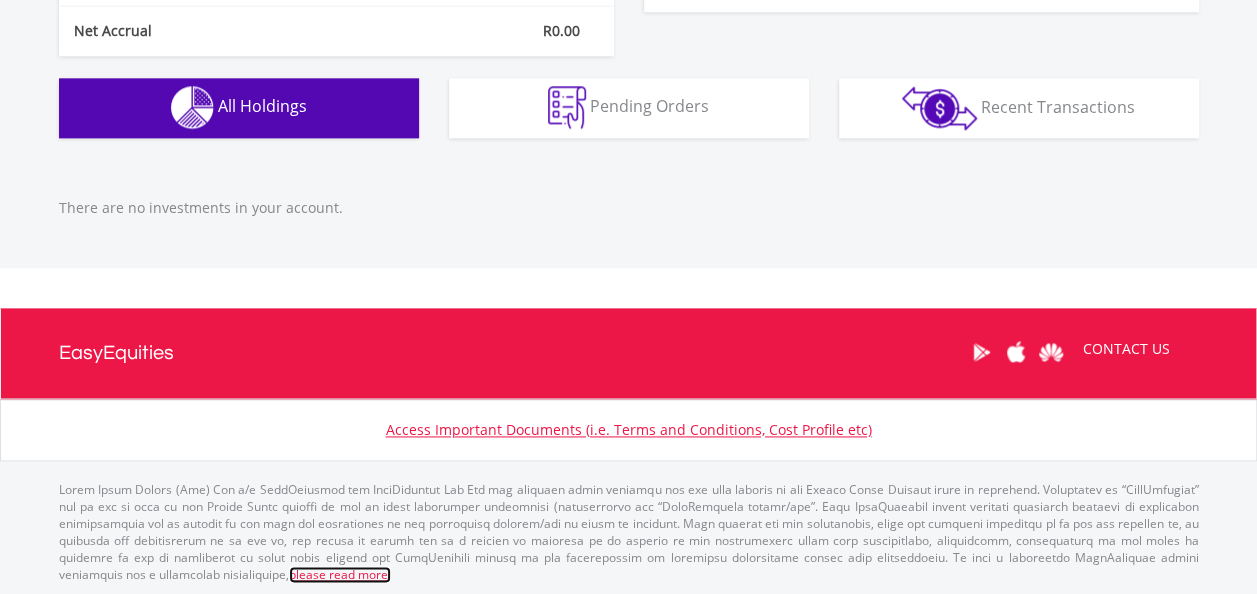 click on "please read more:" at bounding box center [340, 574] 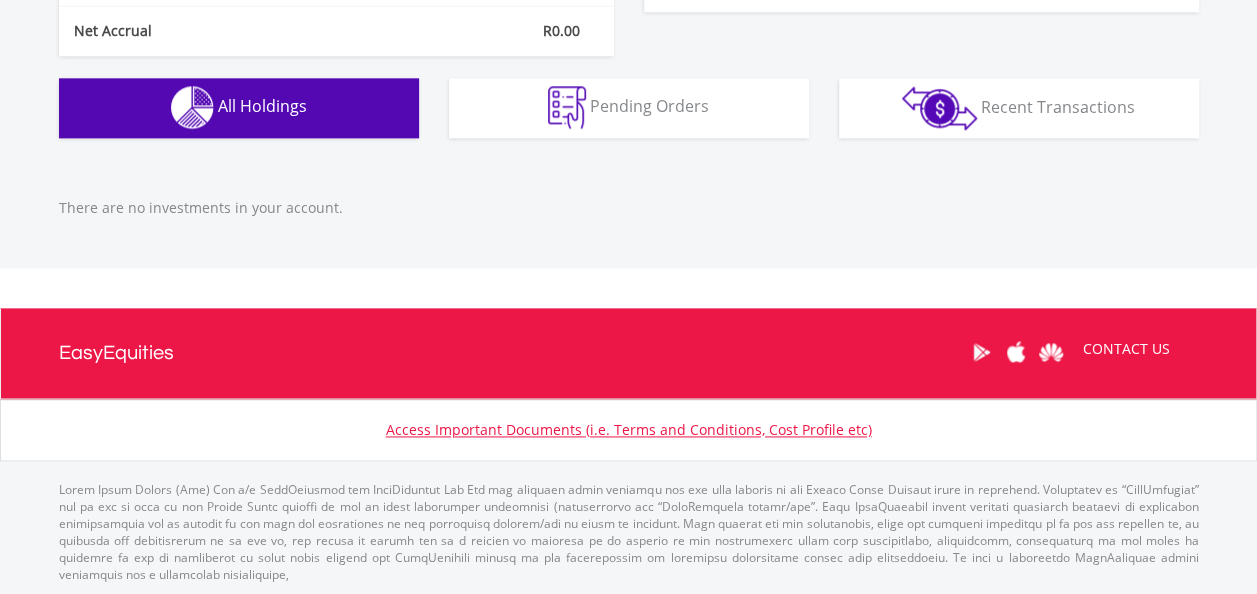 scroll, scrollTop: 1656, scrollLeft: 0, axis: vertical 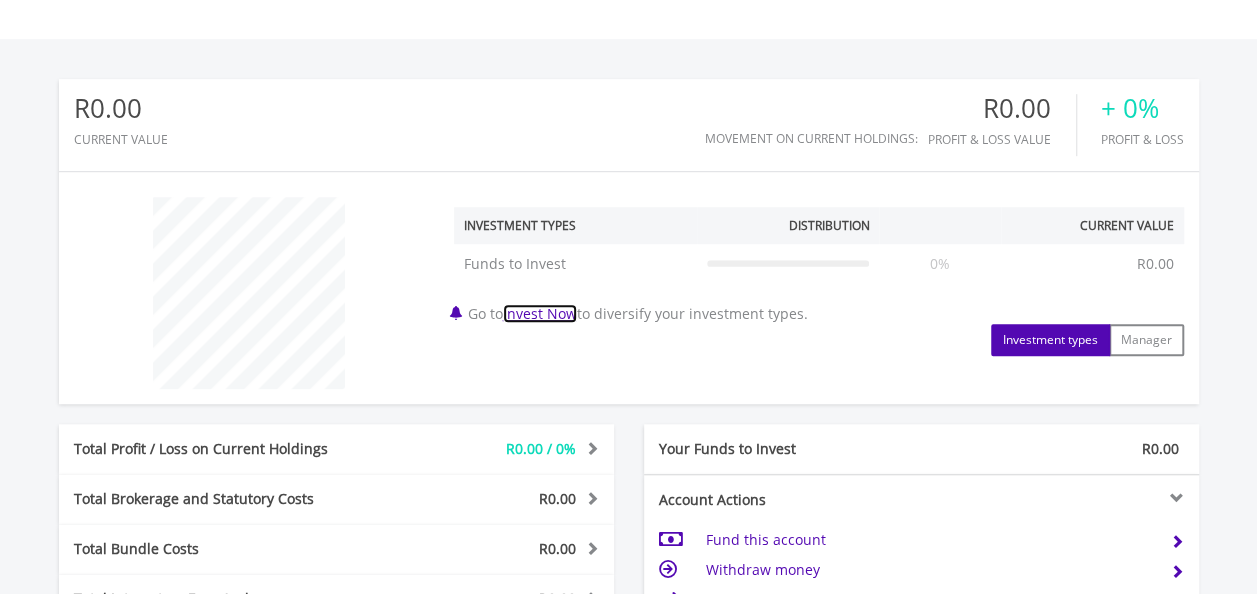 click on "Invest Now" at bounding box center (540, 313) 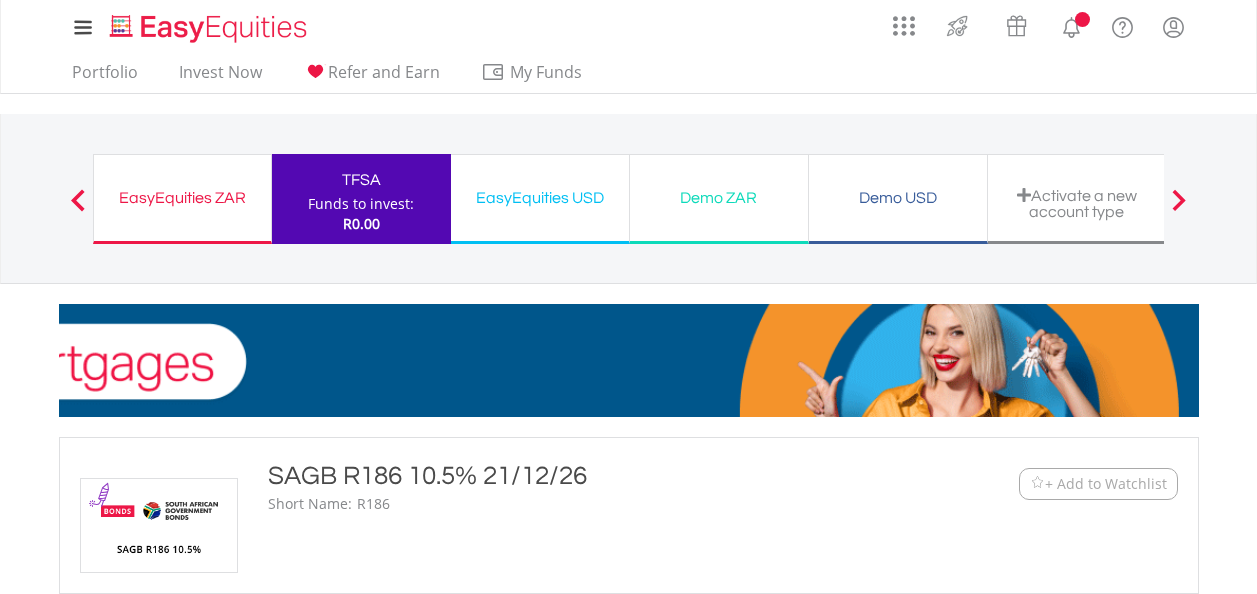 scroll, scrollTop: 0, scrollLeft: 0, axis: both 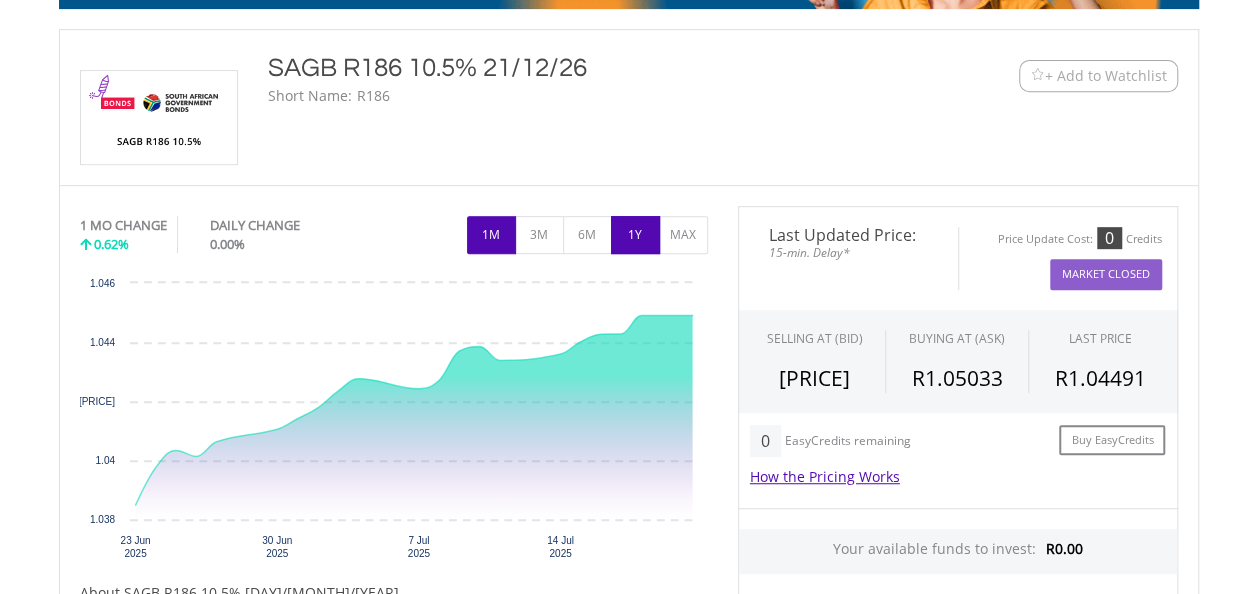 click on "1Y" at bounding box center (635, 235) 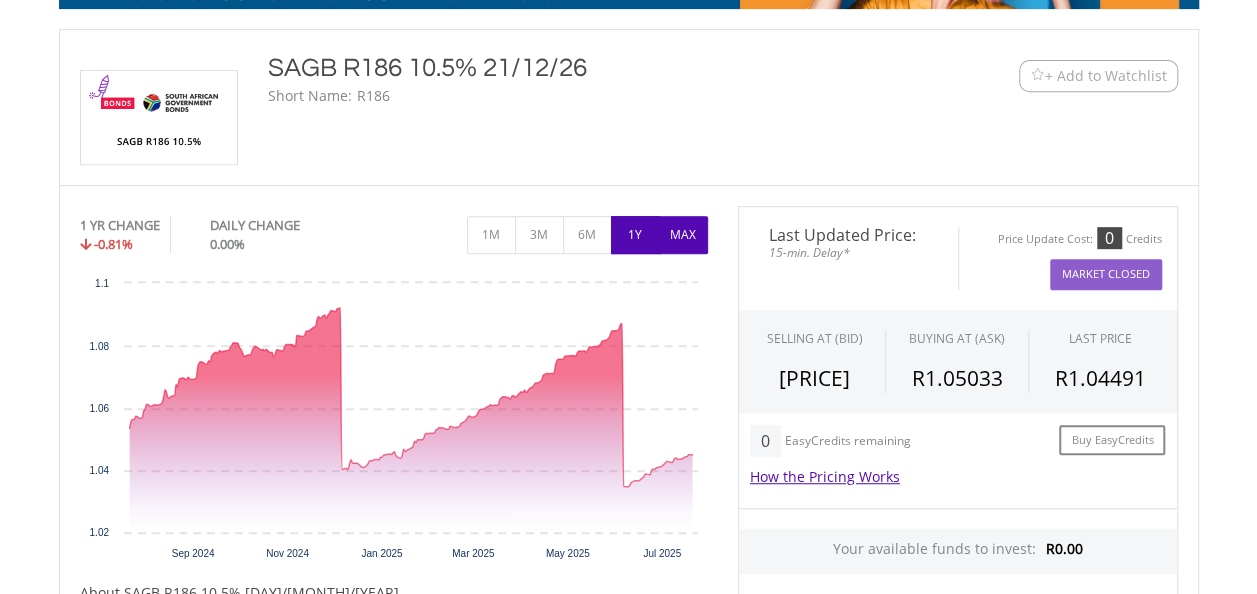 click on "MAX" at bounding box center [683, 235] 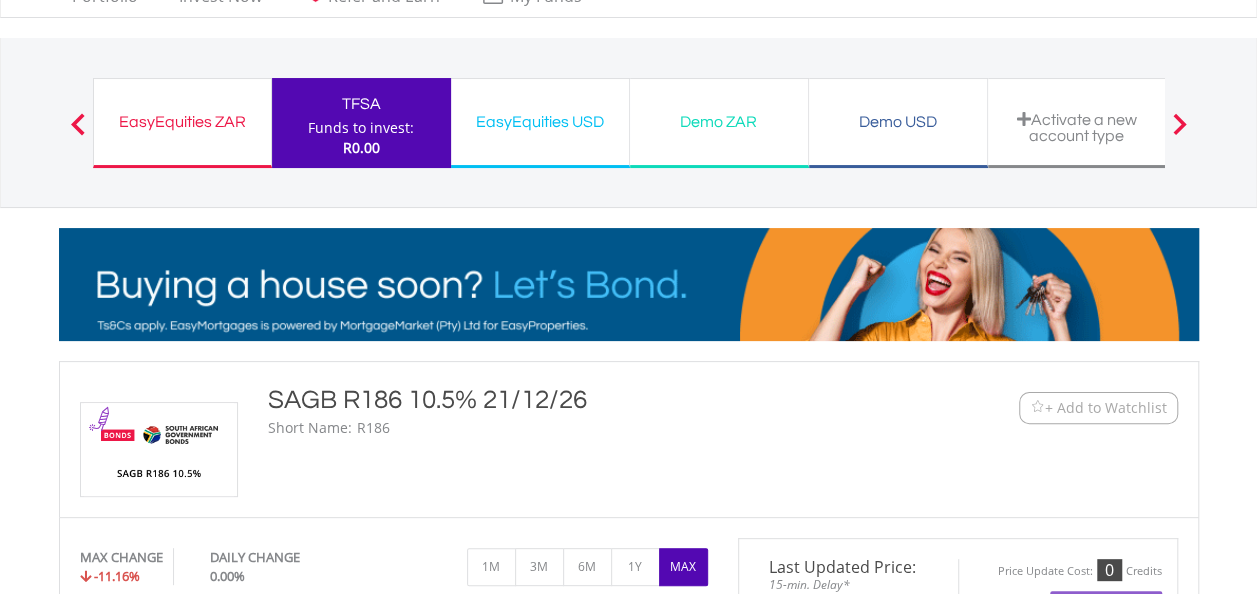 scroll, scrollTop: 60, scrollLeft: 0, axis: vertical 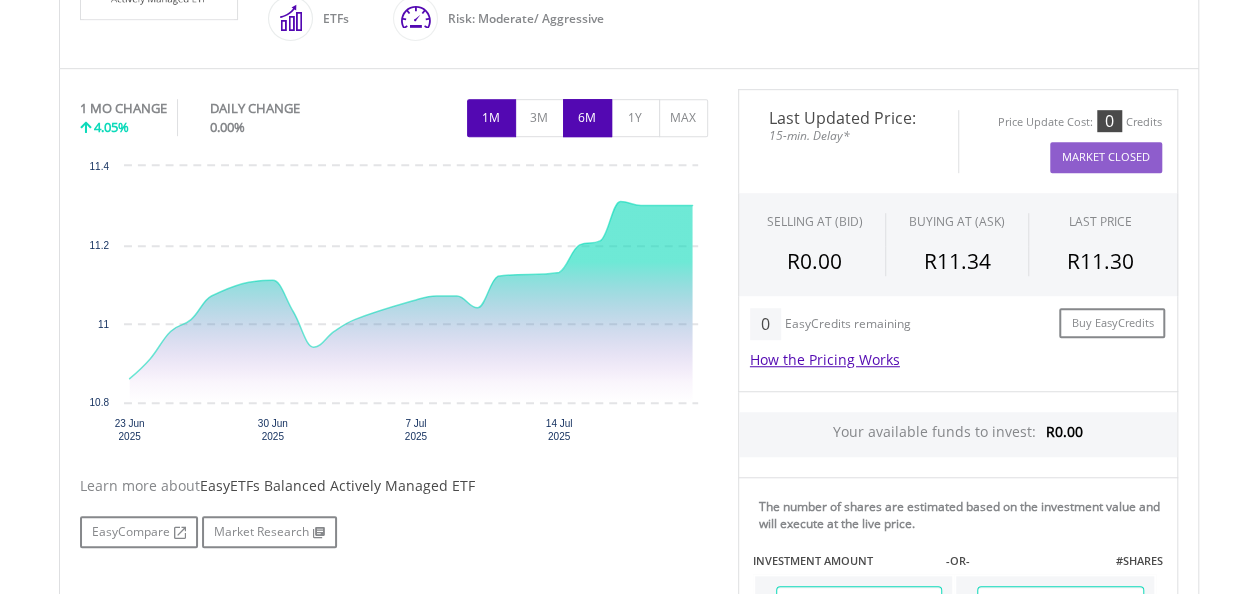 click on "6M" at bounding box center (587, 118) 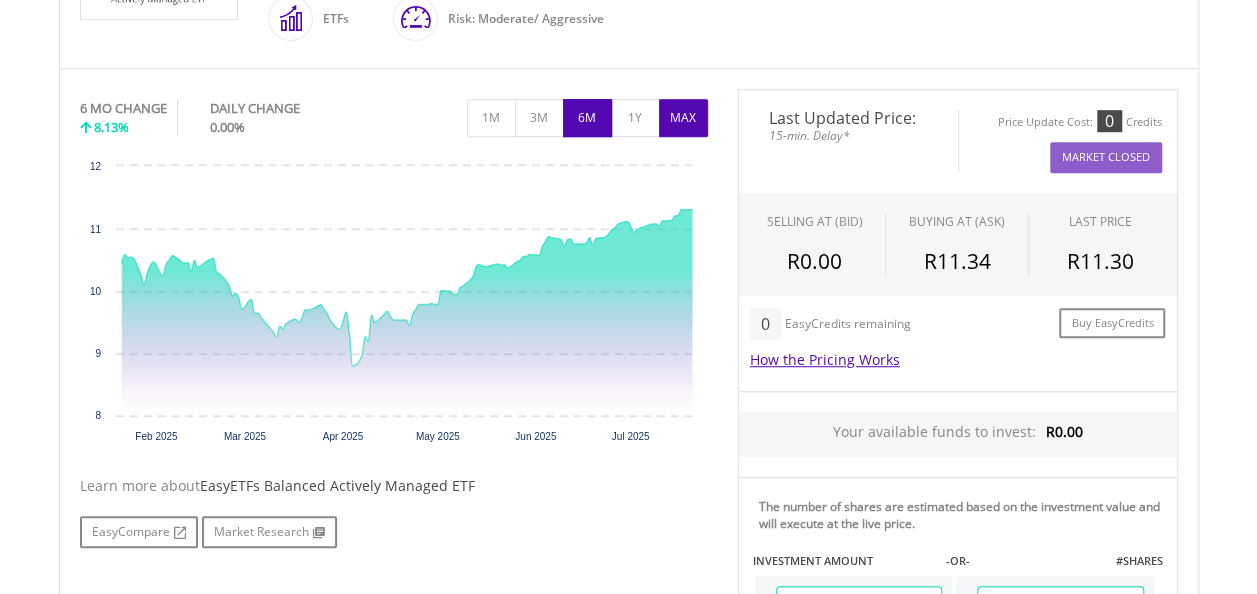 click on "MAX" at bounding box center (683, 118) 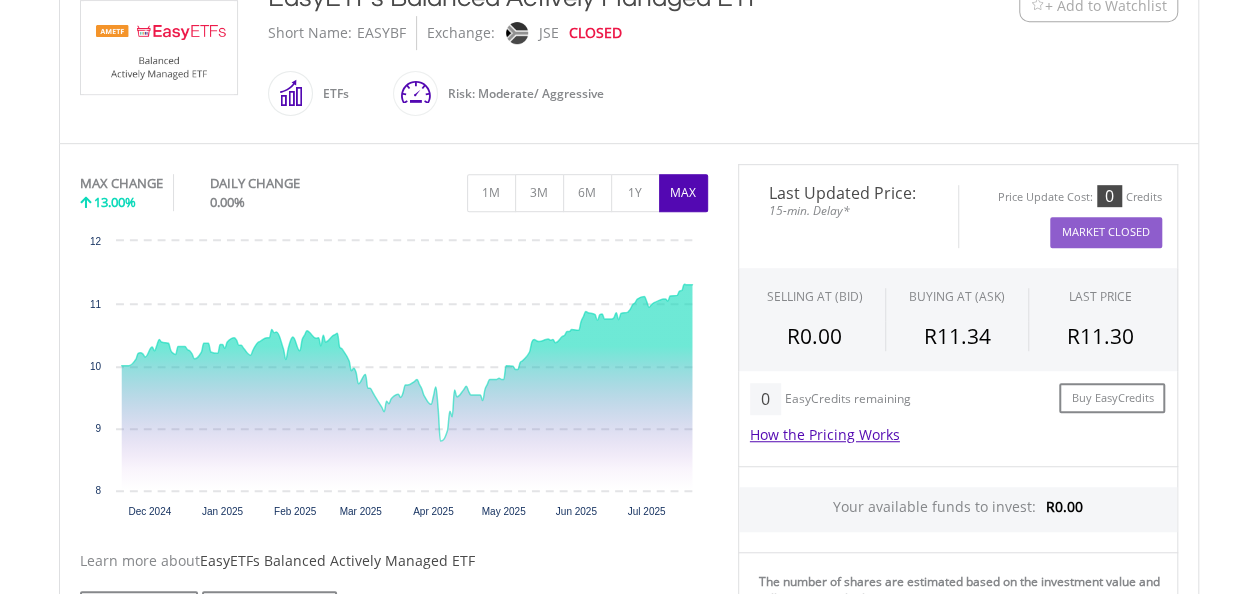 scroll, scrollTop: 485, scrollLeft: 0, axis: vertical 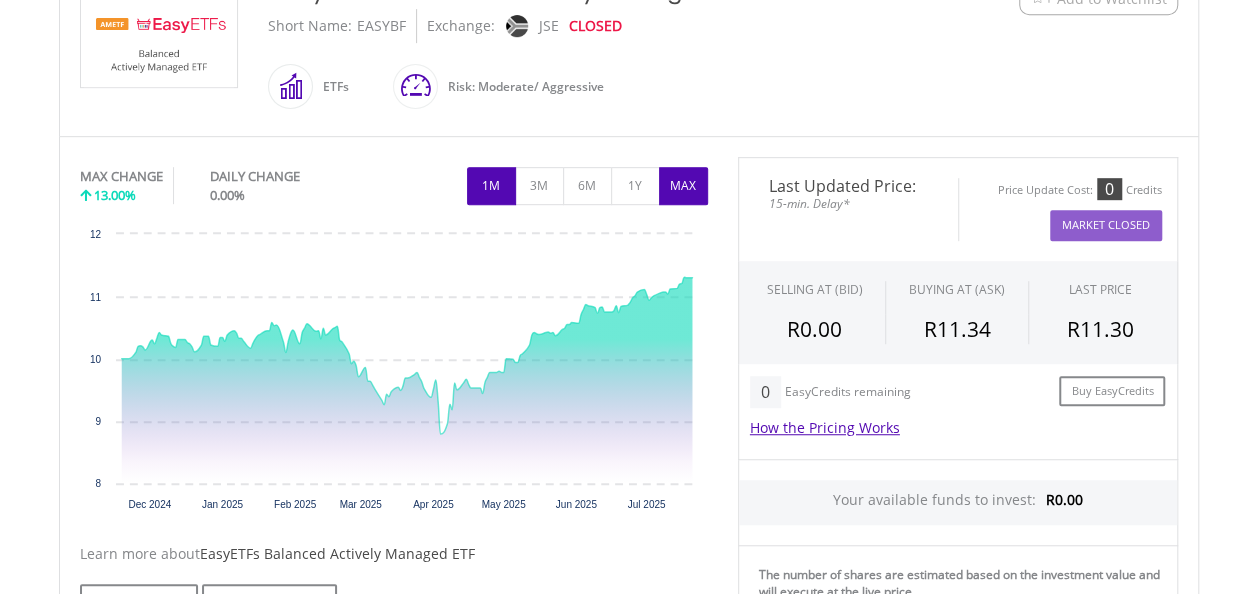 click on "1M" at bounding box center (491, 186) 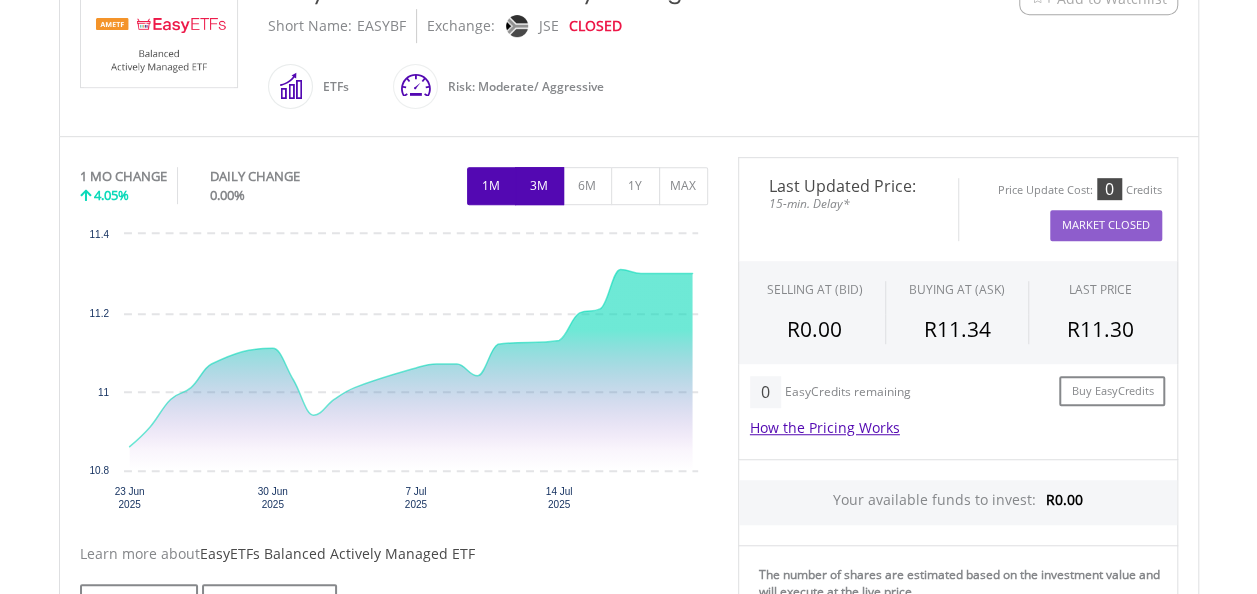 click on "3M" at bounding box center (539, 186) 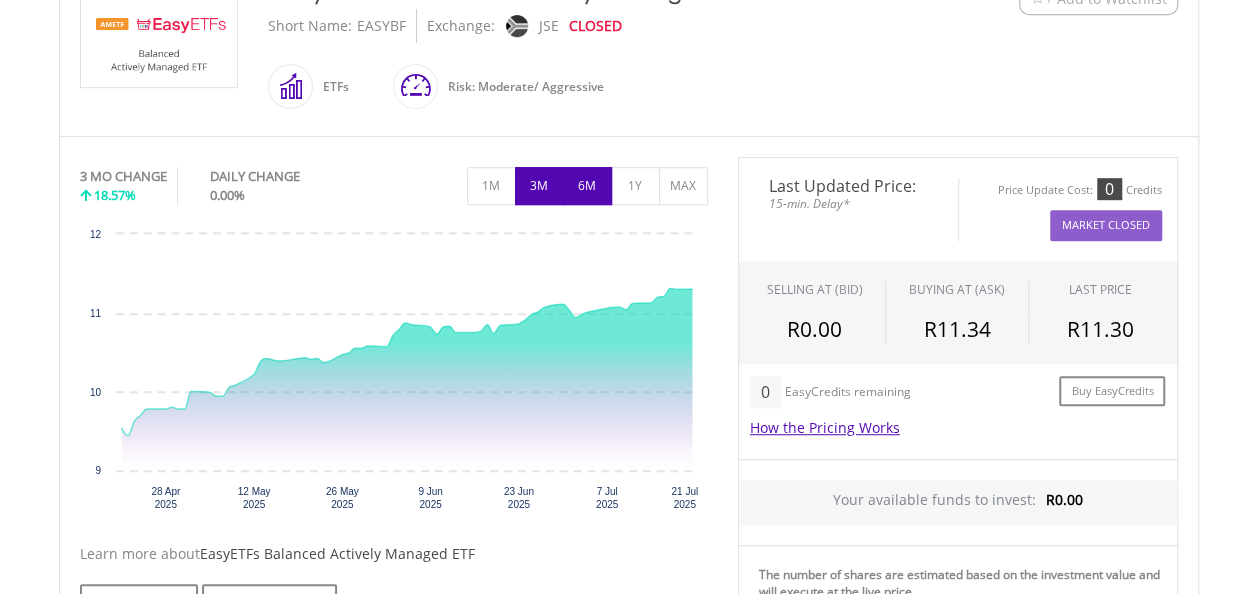 click on "6M" at bounding box center [587, 186] 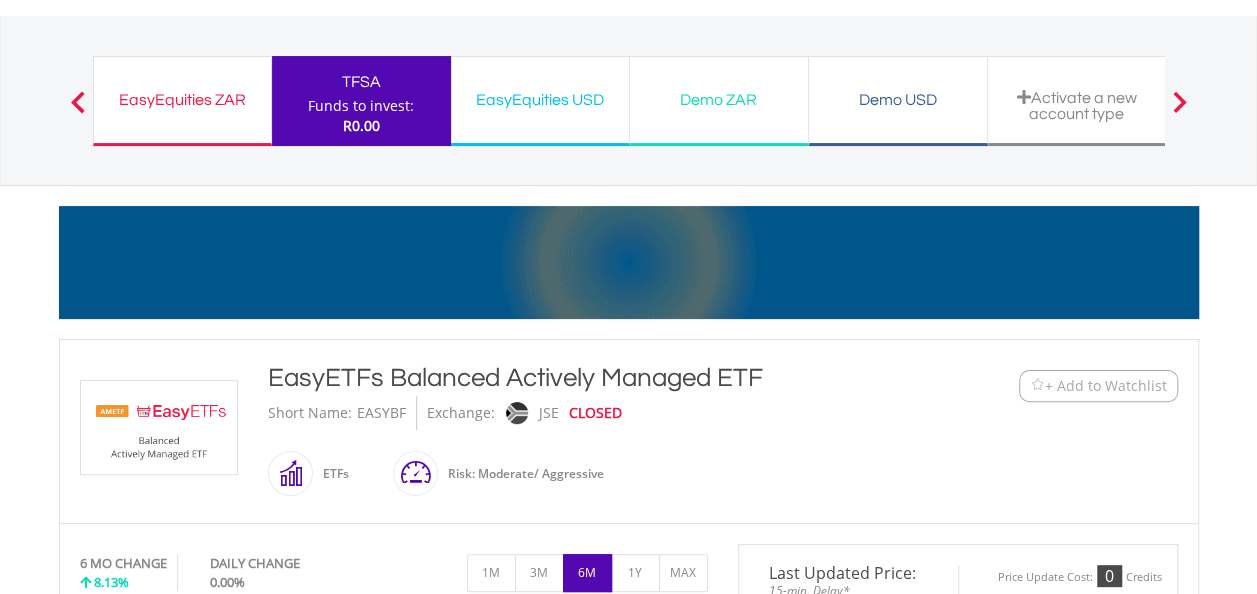 scroll, scrollTop: 100, scrollLeft: 0, axis: vertical 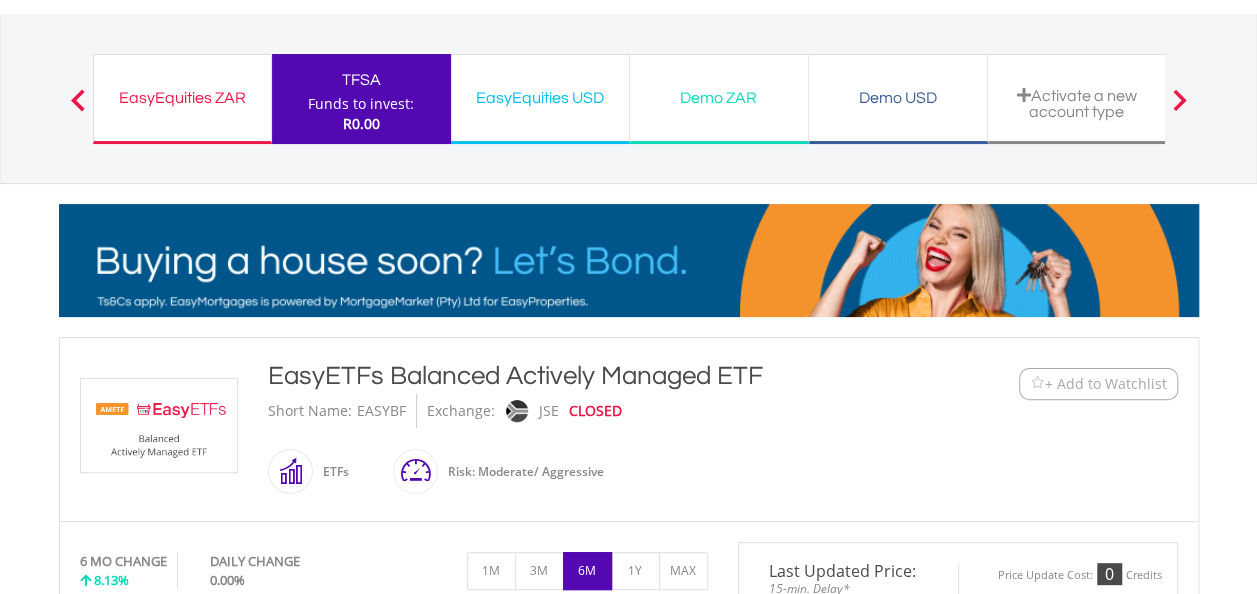 click on "EasyEquities USD" at bounding box center (540, 98) 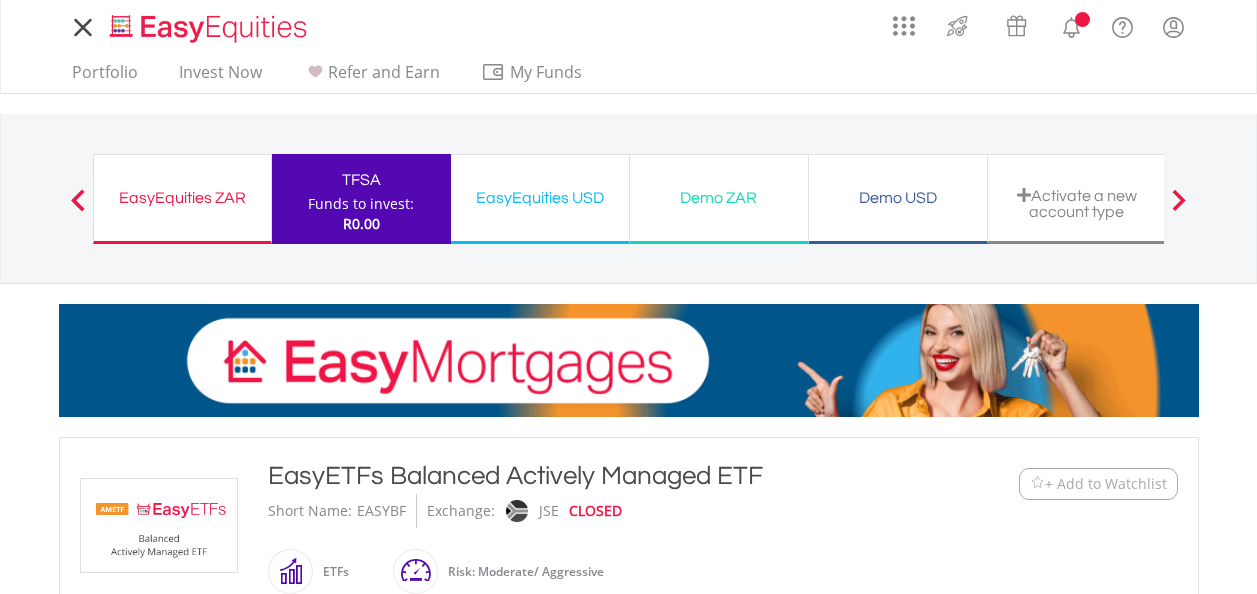 scroll, scrollTop: 0, scrollLeft: 0, axis: both 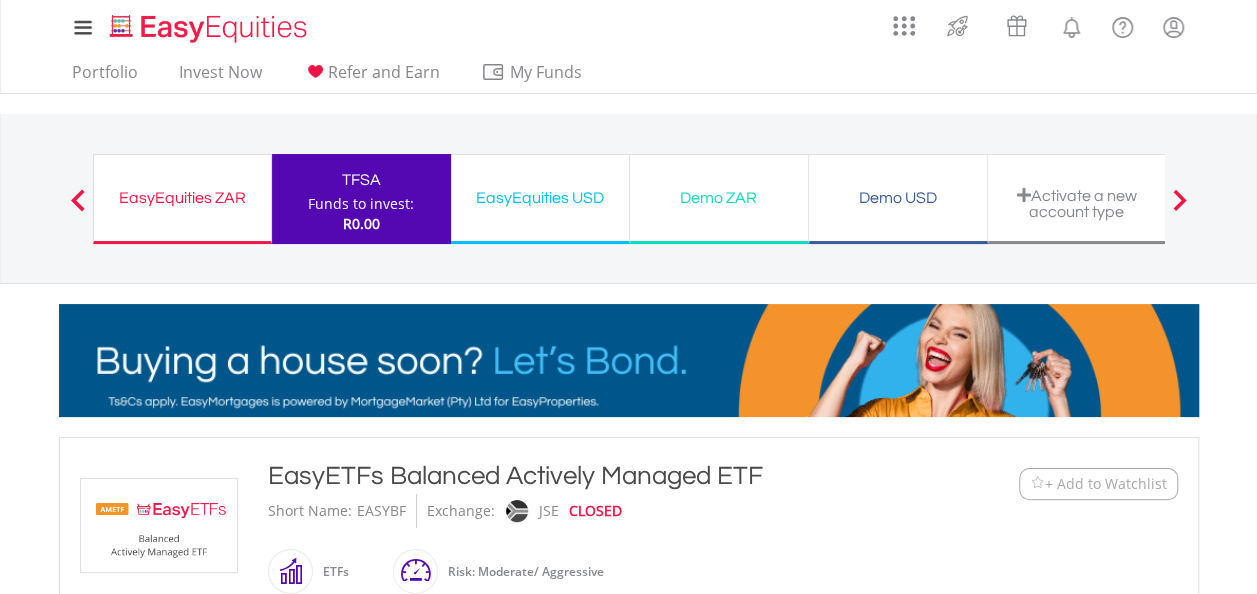 click on "EasyEquities USD" at bounding box center (540, 198) 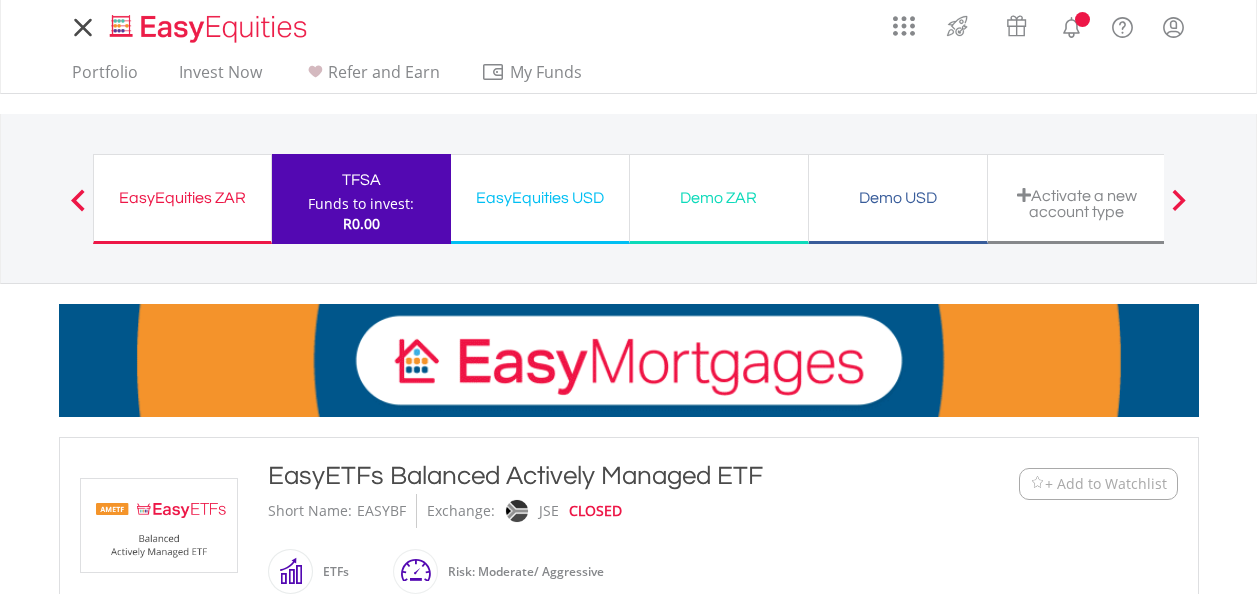 scroll, scrollTop: 0, scrollLeft: 0, axis: both 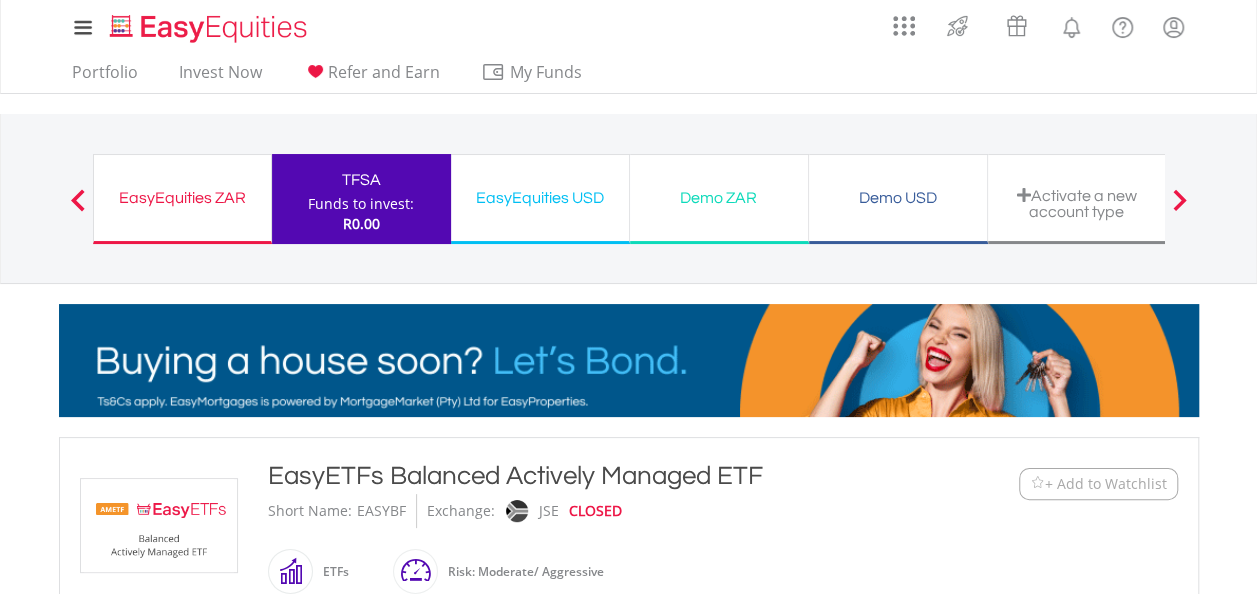 click on "EasyEquities USD" at bounding box center [540, 198] 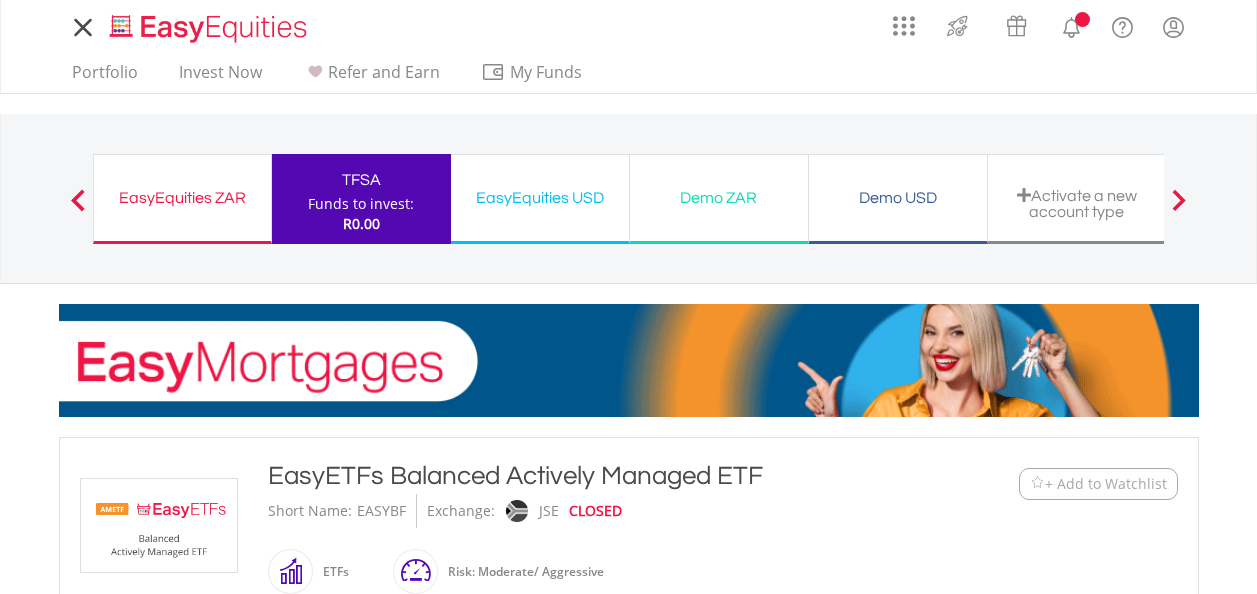 scroll, scrollTop: 0, scrollLeft: 0, axis: both 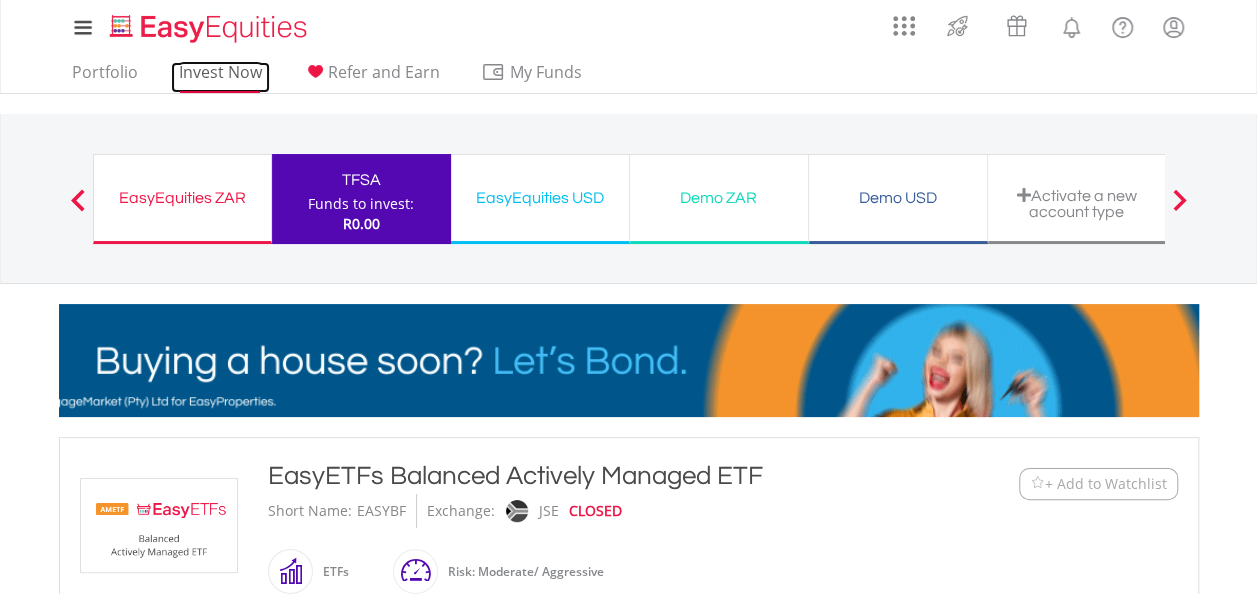click on "Invest Now" at bounding box center (220, 77) 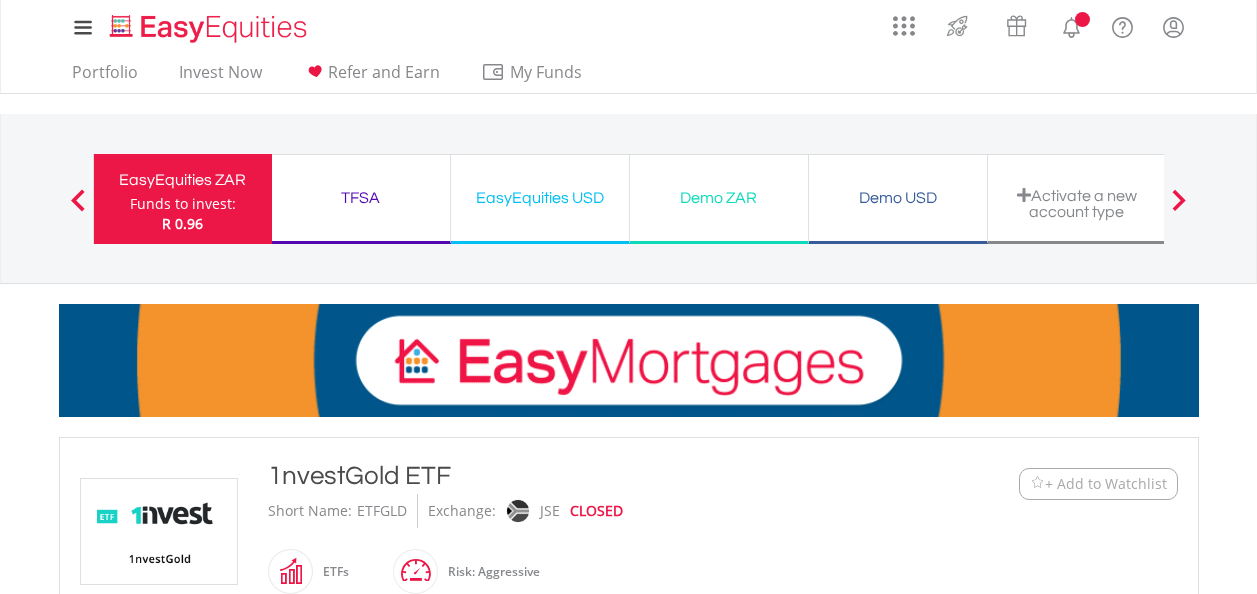 scroll, scrollTop: 0, scrollLeft: 0, axis: both 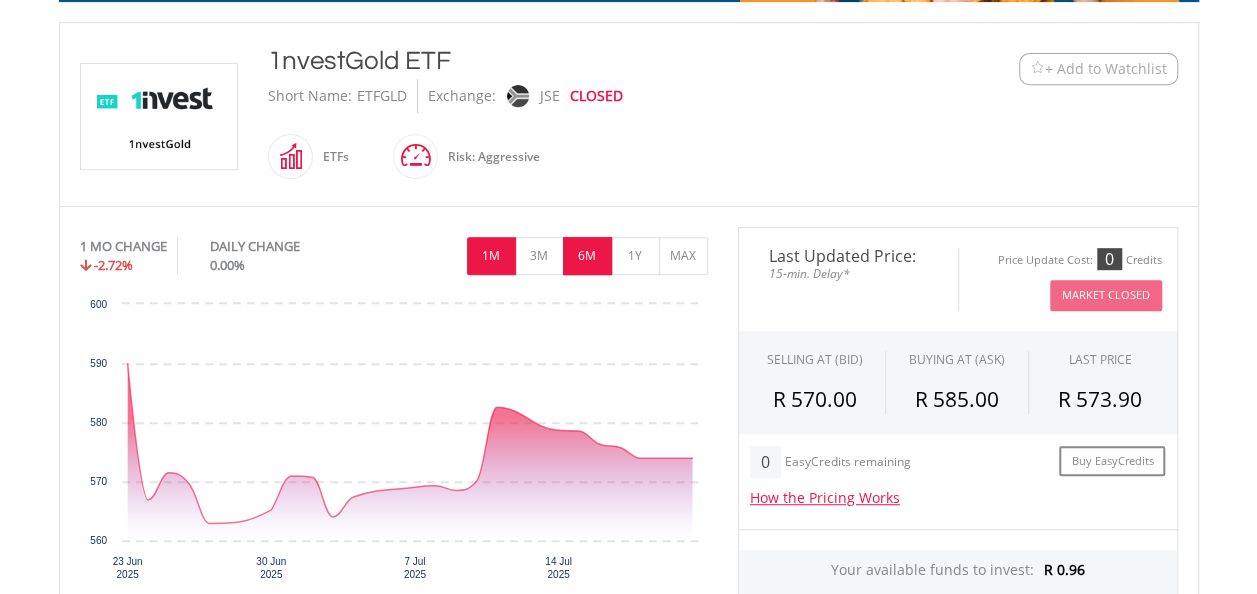 click on "6M" at bounding box center [587, 256] 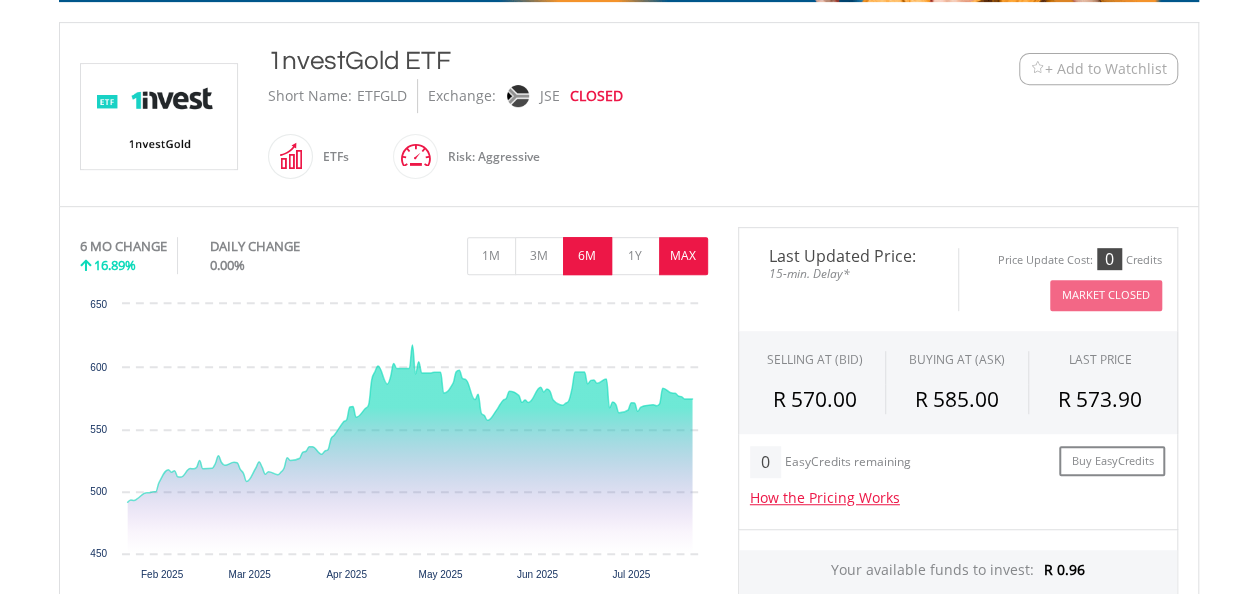 click on "MAX" at bounding box center [683, 256] 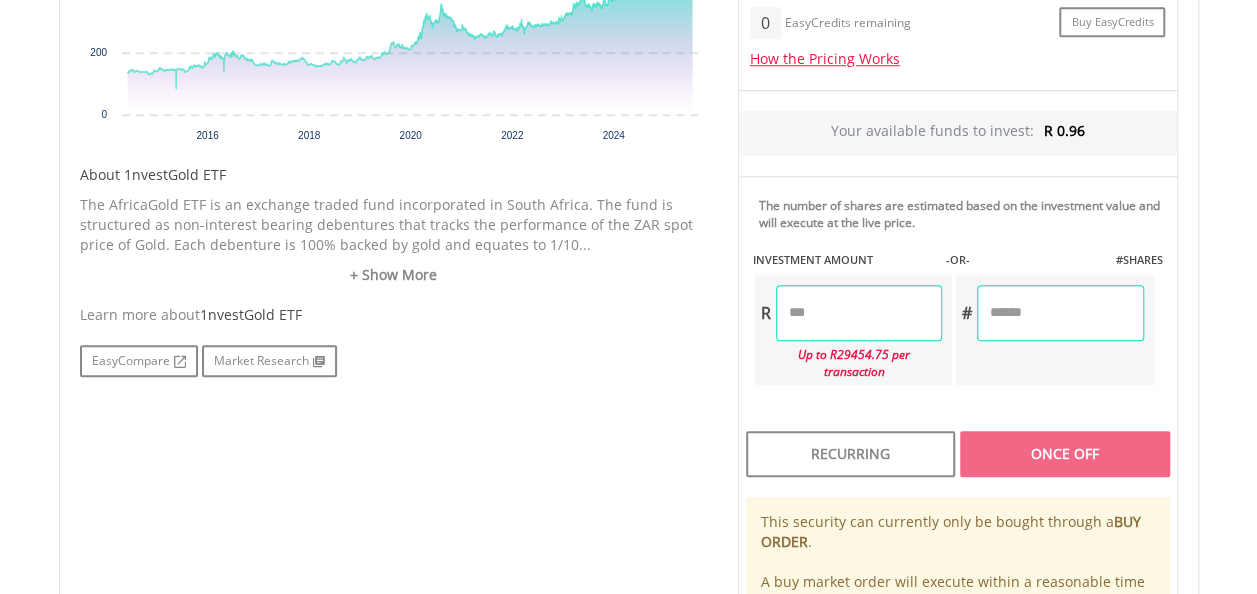 scroll, scrollTop: 866, scrollLeft: 0, axis: vertical 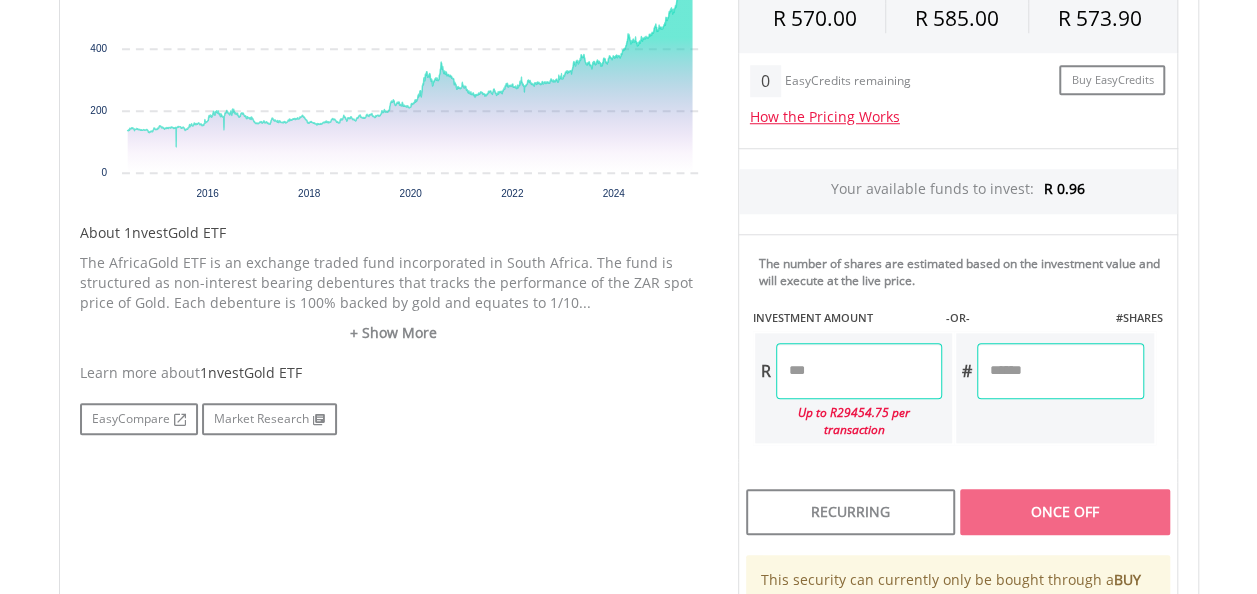 click at bounding box center (859, 371) 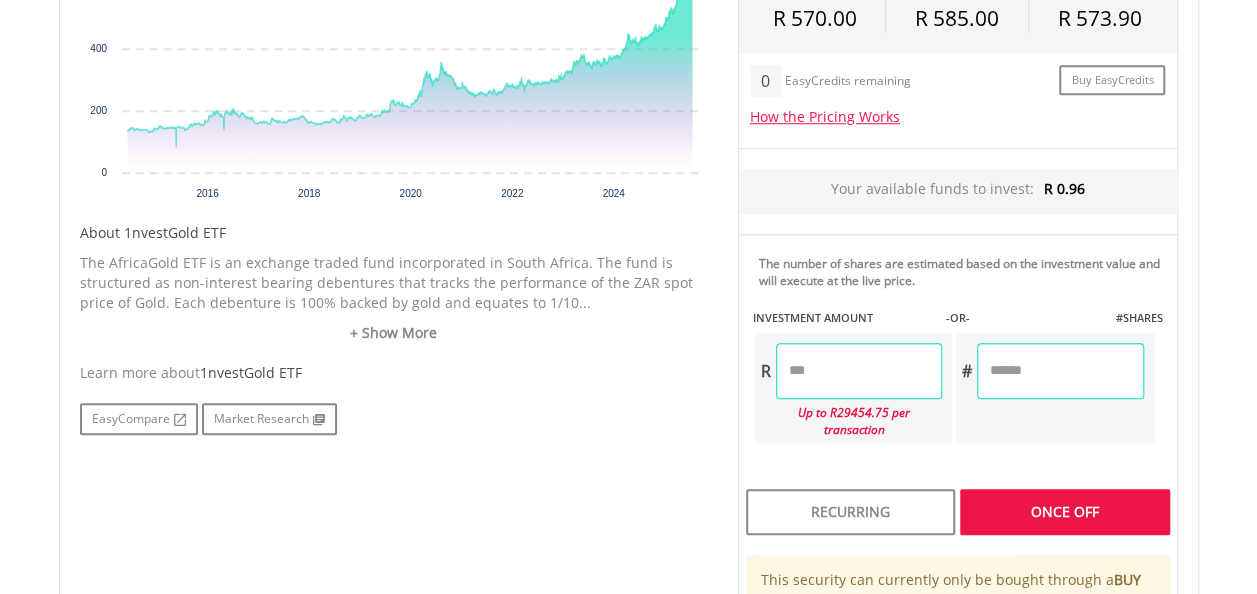 click on "Last Updated Price:
15-min. Delay*
Price Update Cost:
0
Credits
Market Closed
SELLING AT (BID)
BUYING AT                     (ASK)
LAST PRICE
R 570.00
R 585.00
R 573.90
0" at bounding box center (958, 310) 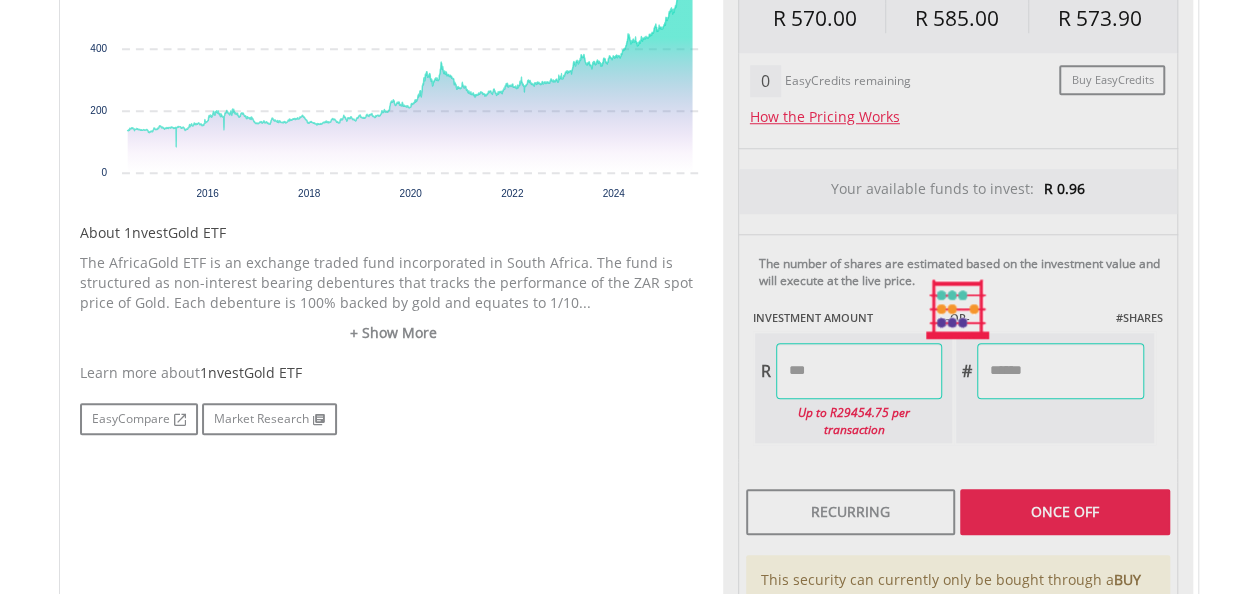 type on "****" 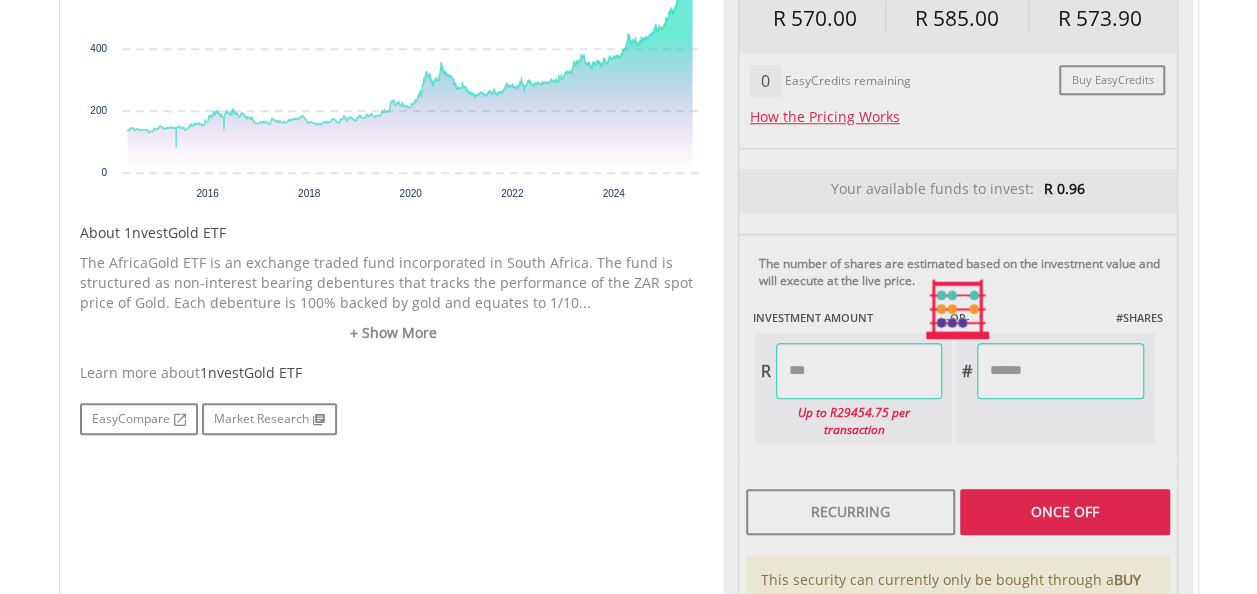 type on "******" 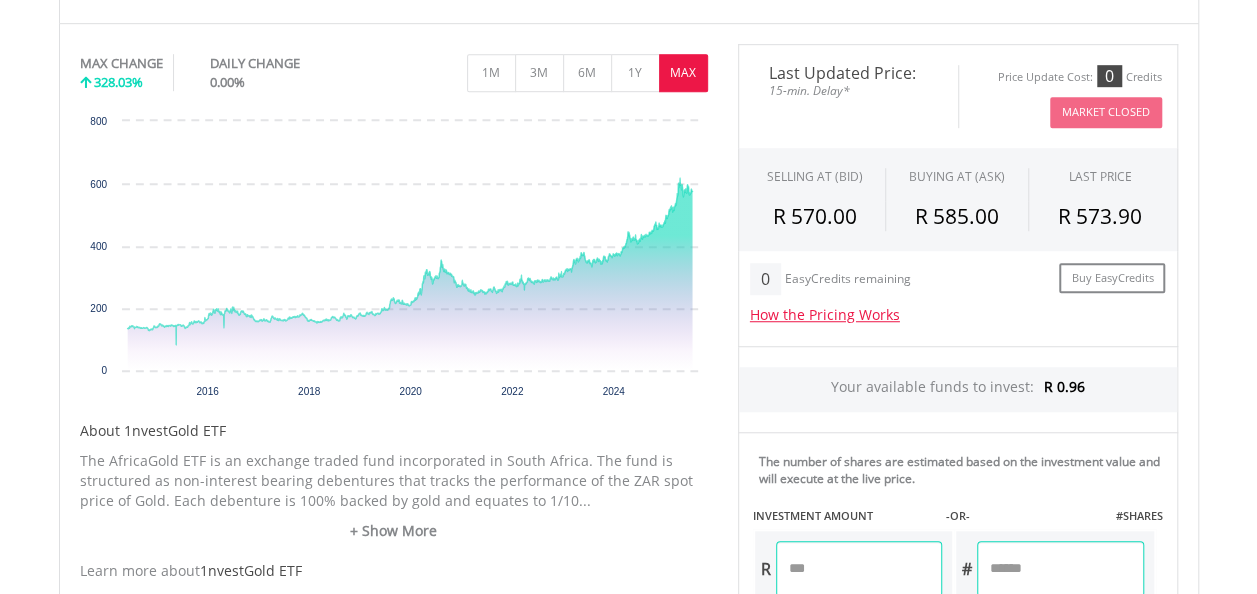 scroll, scrollTop: 612, scrollLeft: 0, axis: vertical 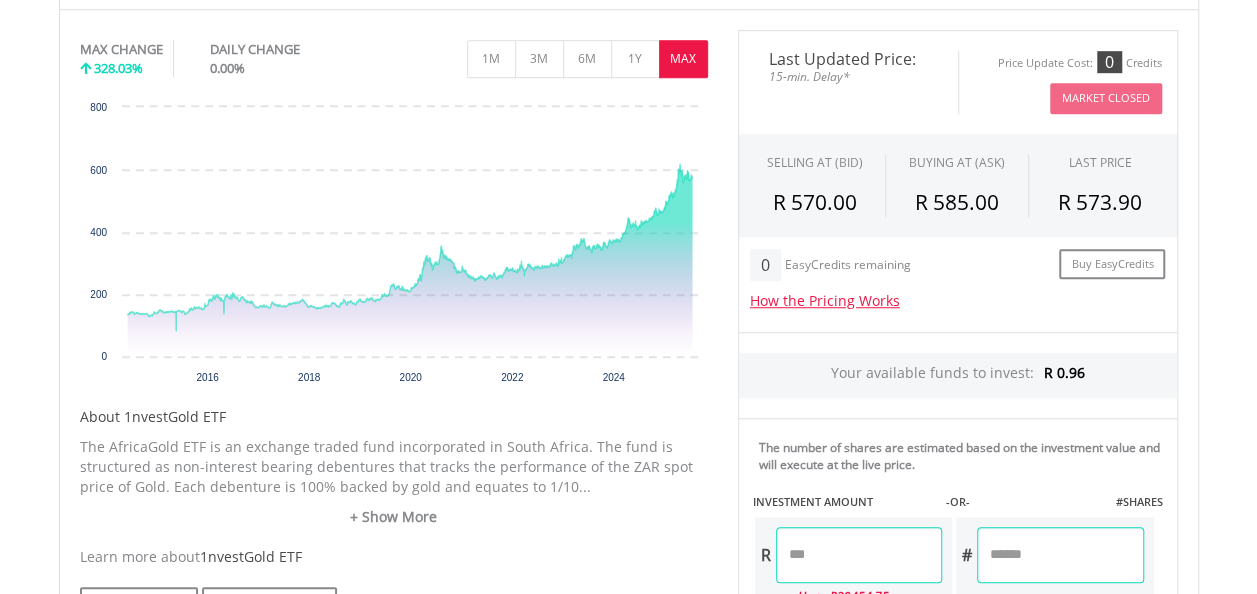 click on "****" at bounding box center (859, 555) 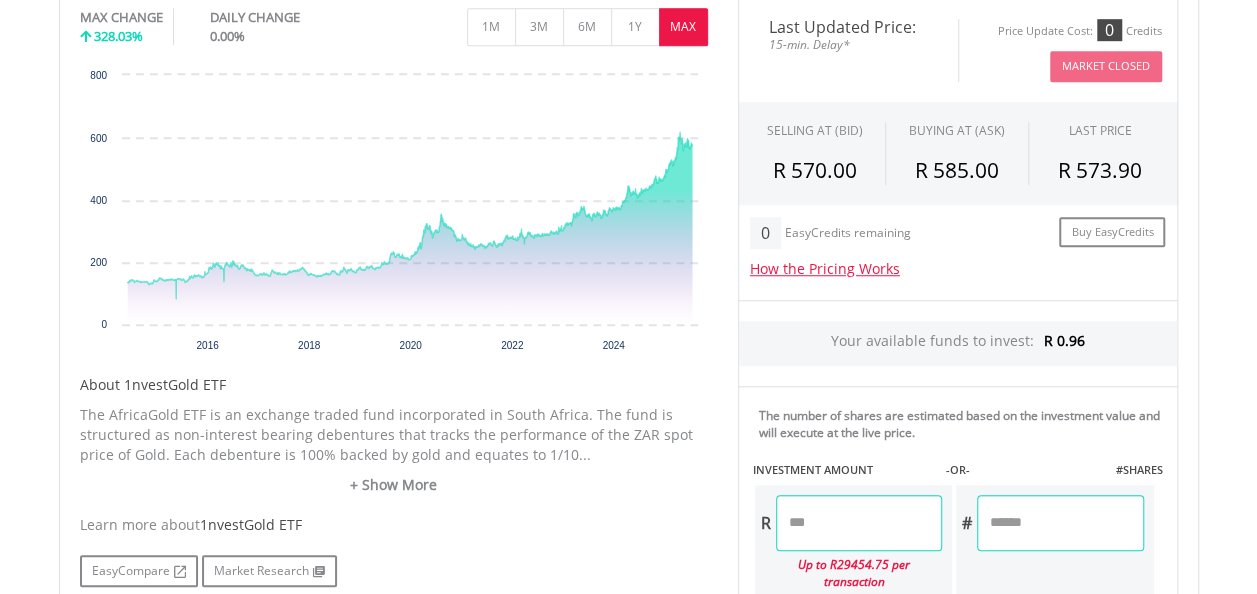 scroll, scrollTop: 652, scrollLeft: 0, axis: vertical 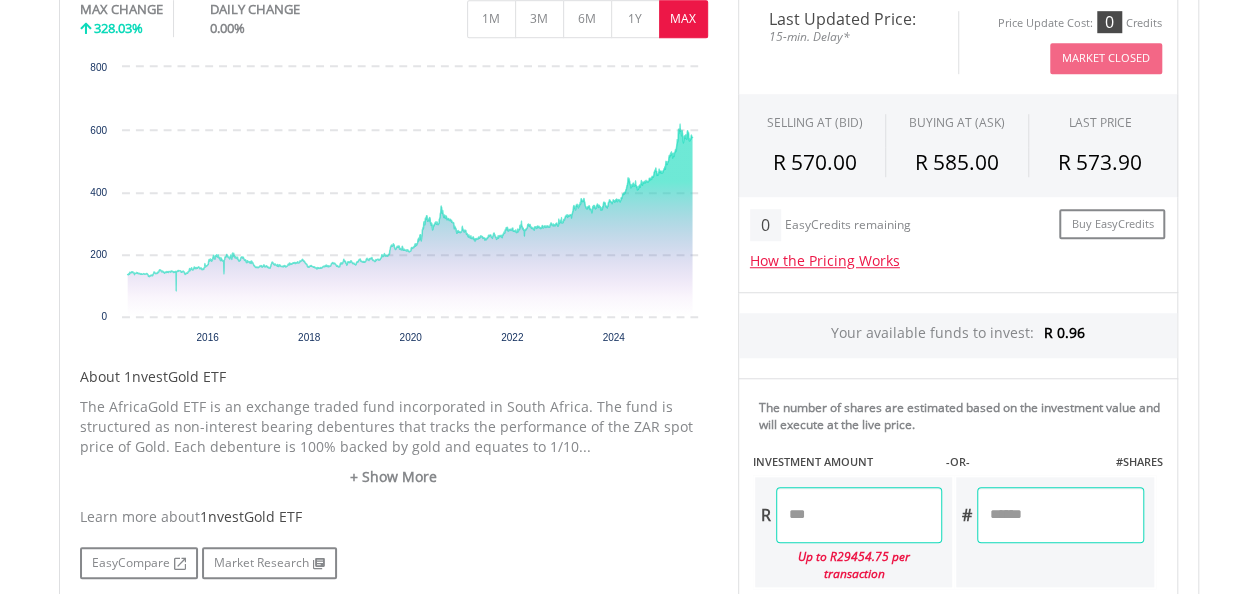 type on "****" 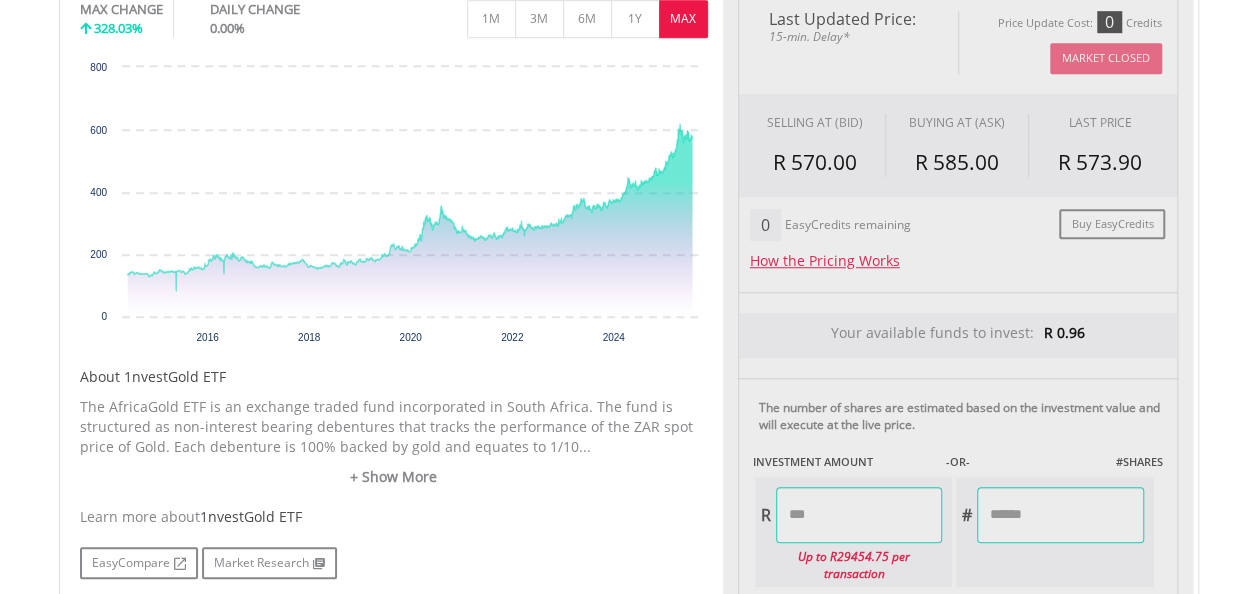 type on "******" 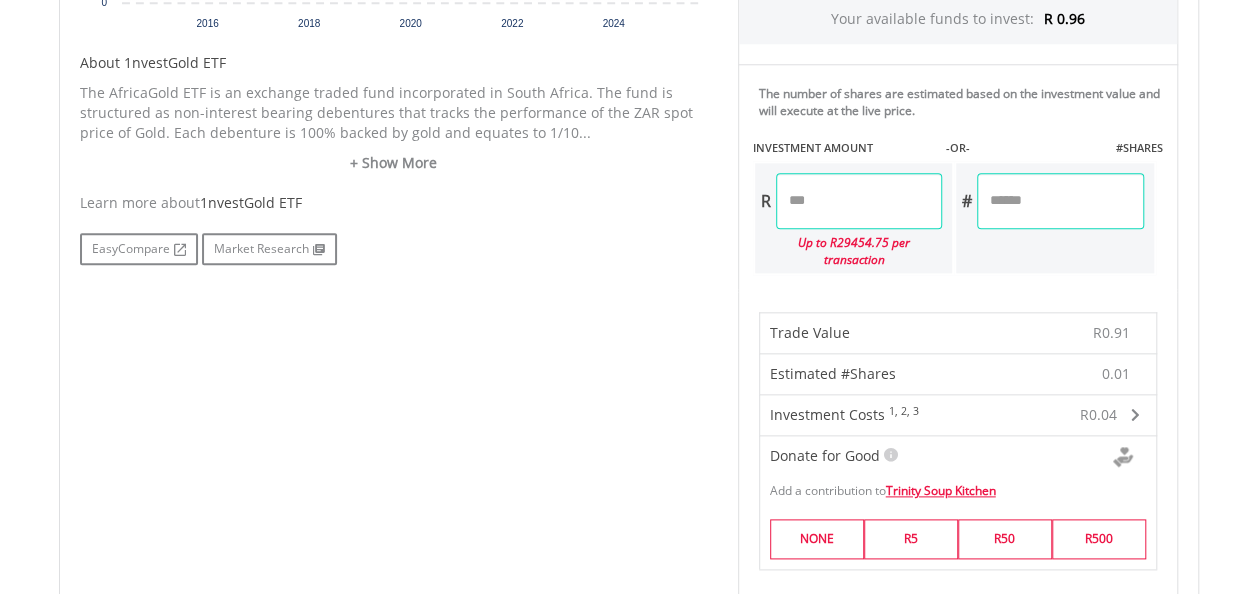 scroll, scrollTop: 972, scrollLeft: 0, axis: vertical 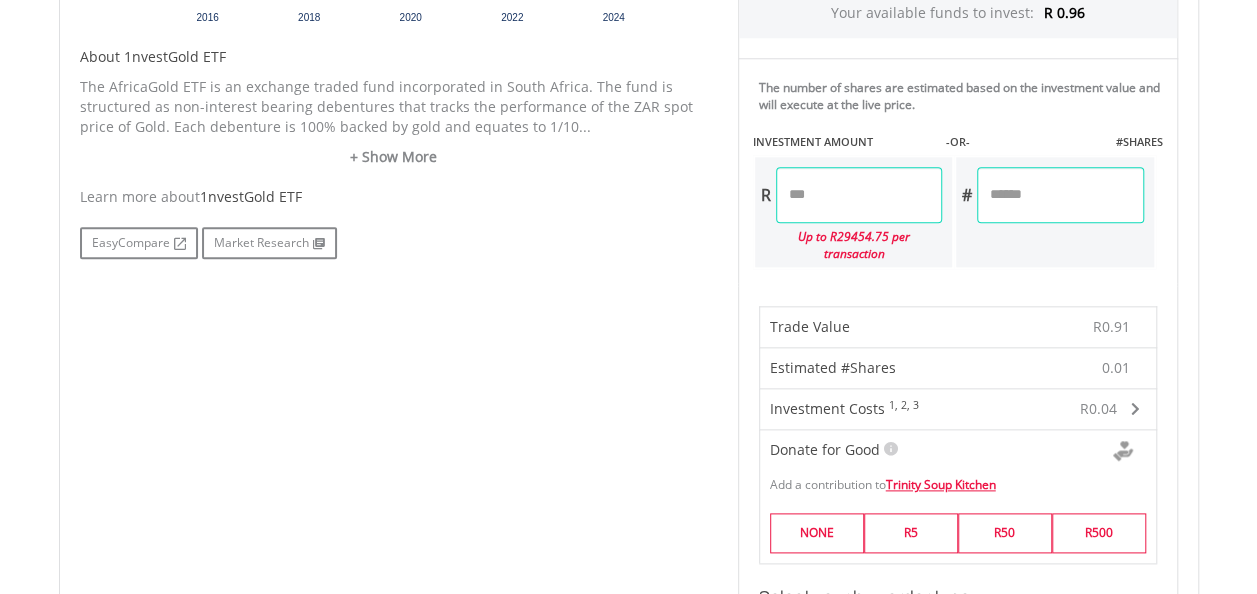 click on "My Investments
Invest Now
New Listings
Sell
My Recurring Investments
Pending Orders
Switch Unit Trusts
Vouchers
Buy a Voucher
Redeem a Voucher" at bounding box center [628, 337] 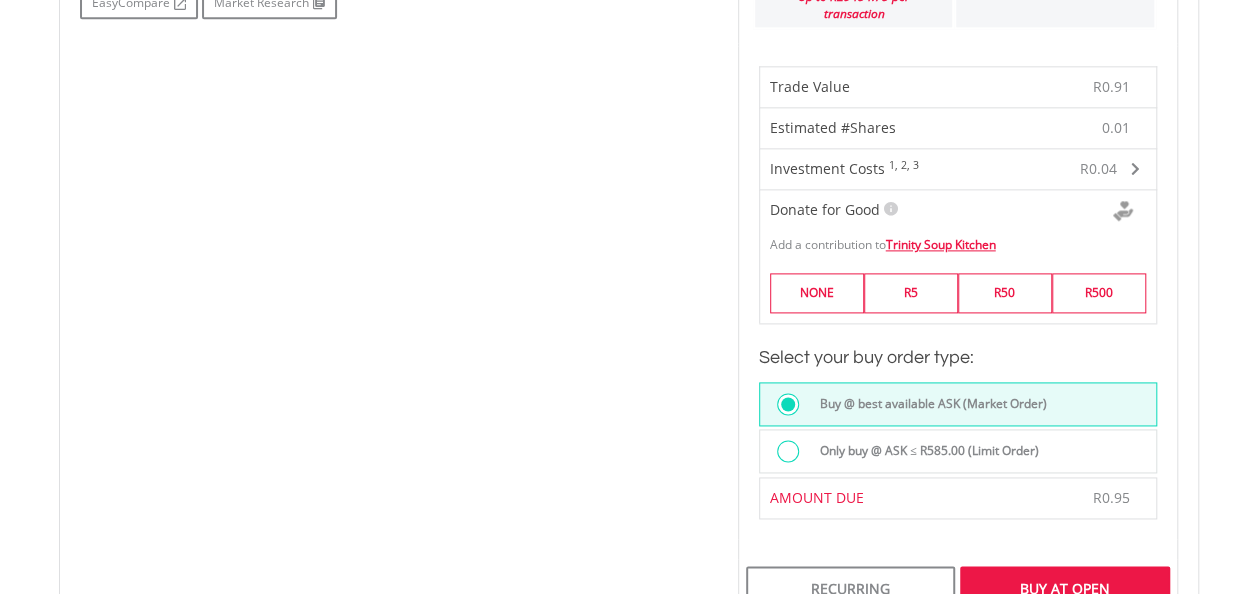 scroll, scrollTop: 1252, scrollLeft: 0, axis: vertical 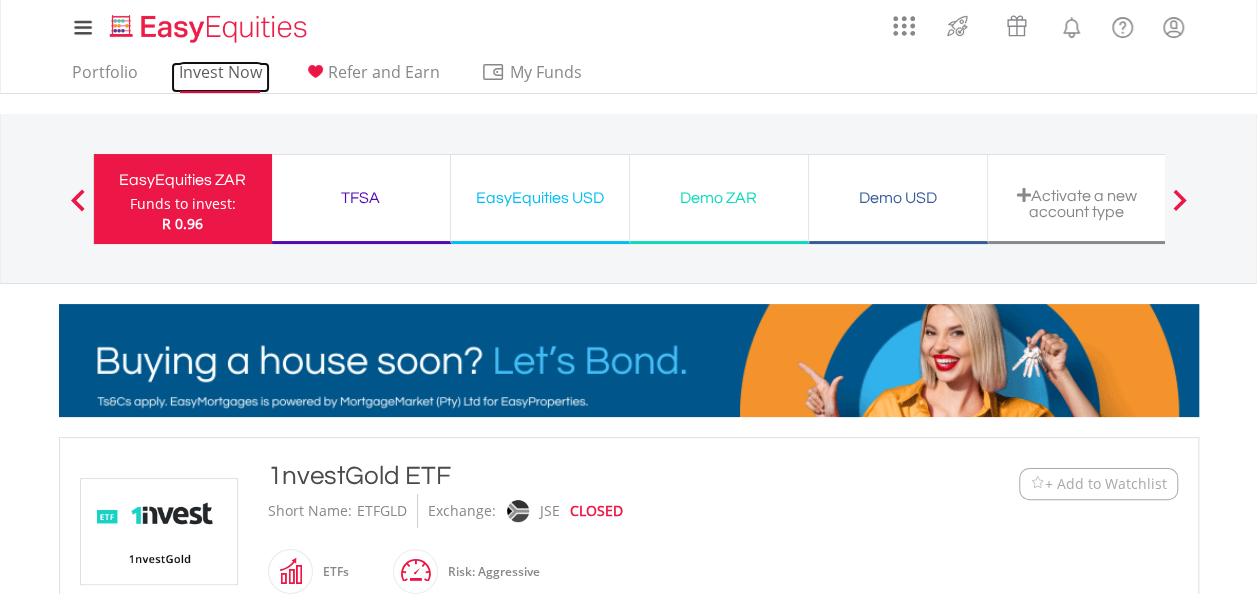 click on "Invest Now" at bounding box center (220, 77) 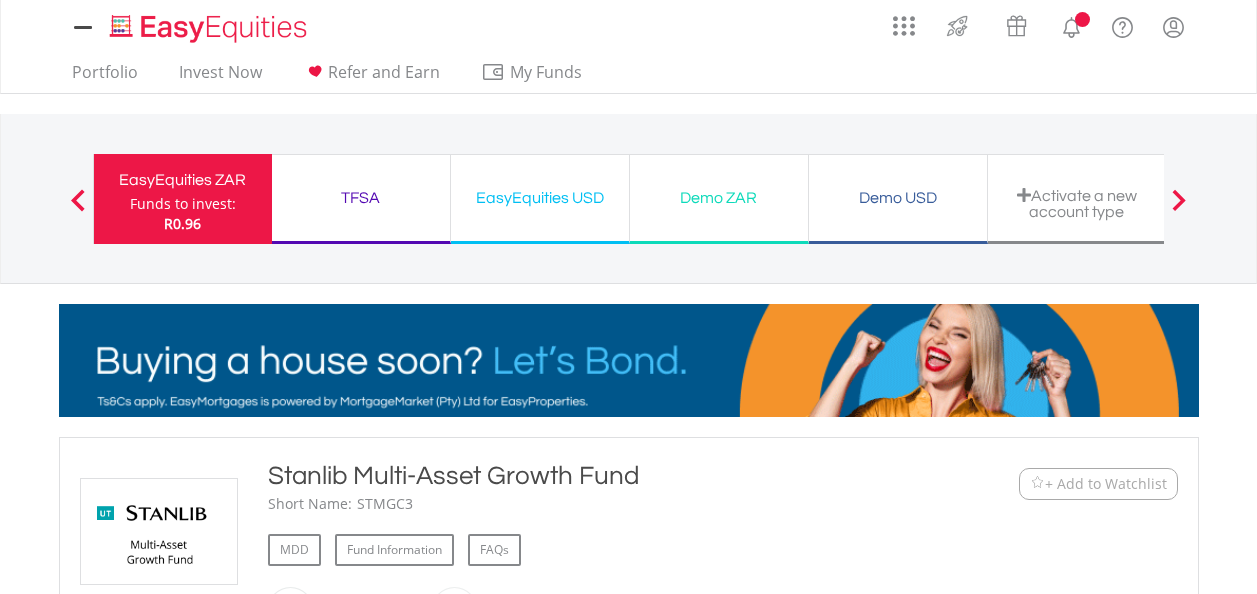 scroll, scrollTop: 0, scrollLeft: 0, axis: both 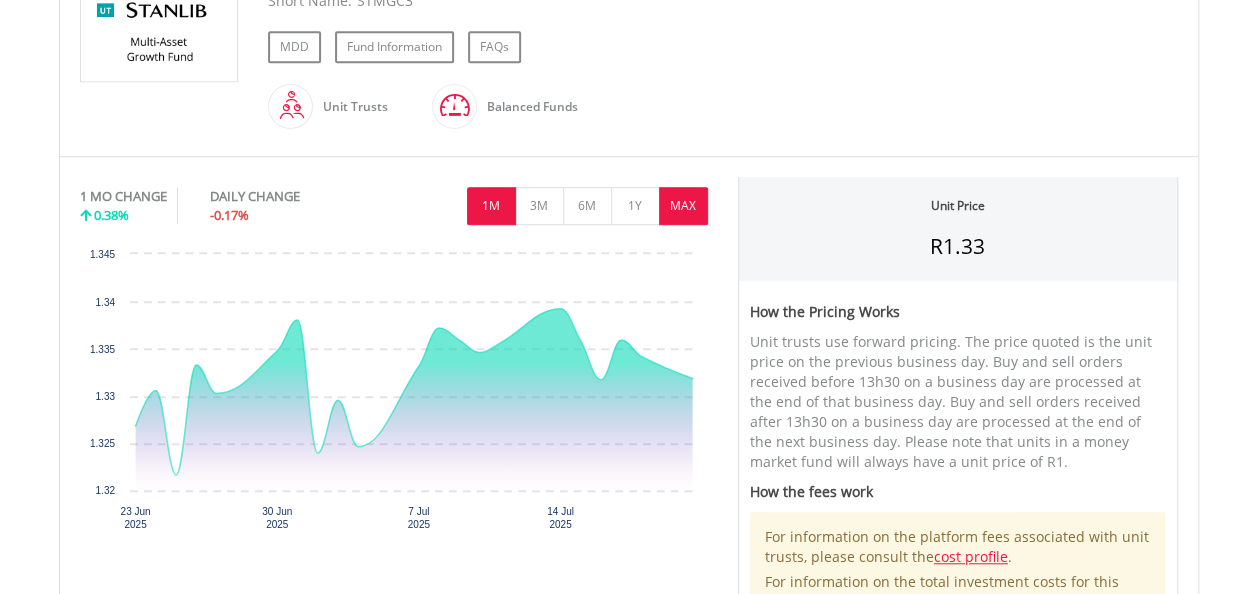 click on "MAX" at bounding box center (683, 206) 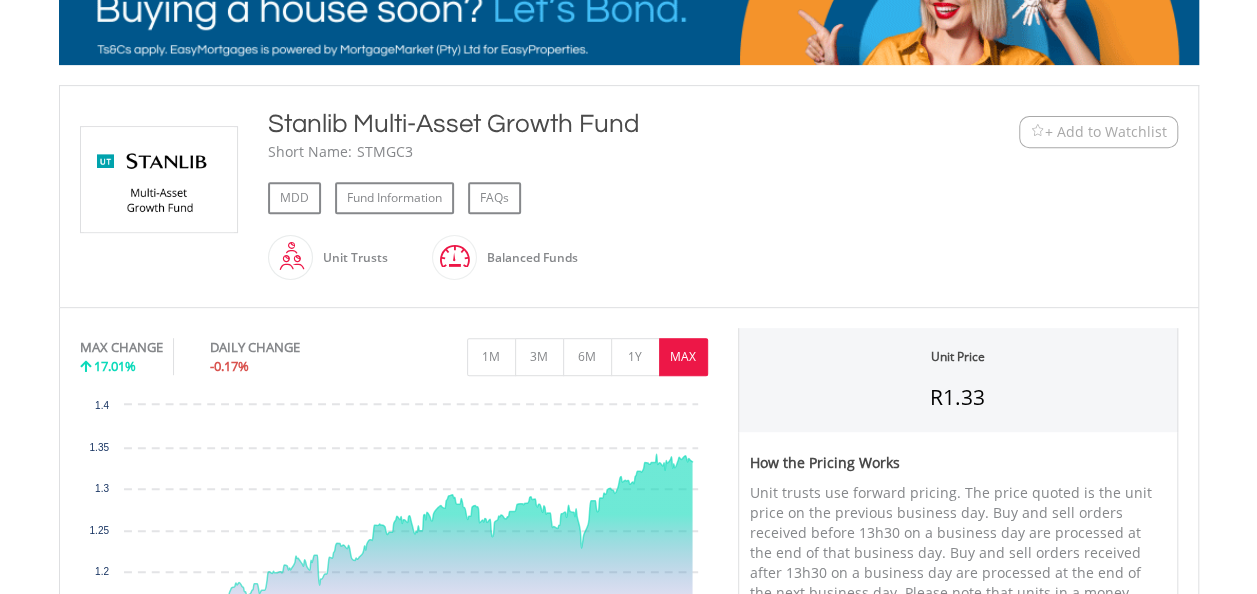 scroll, scrollTop: 386, scrollLeft: 0, axis: vertical 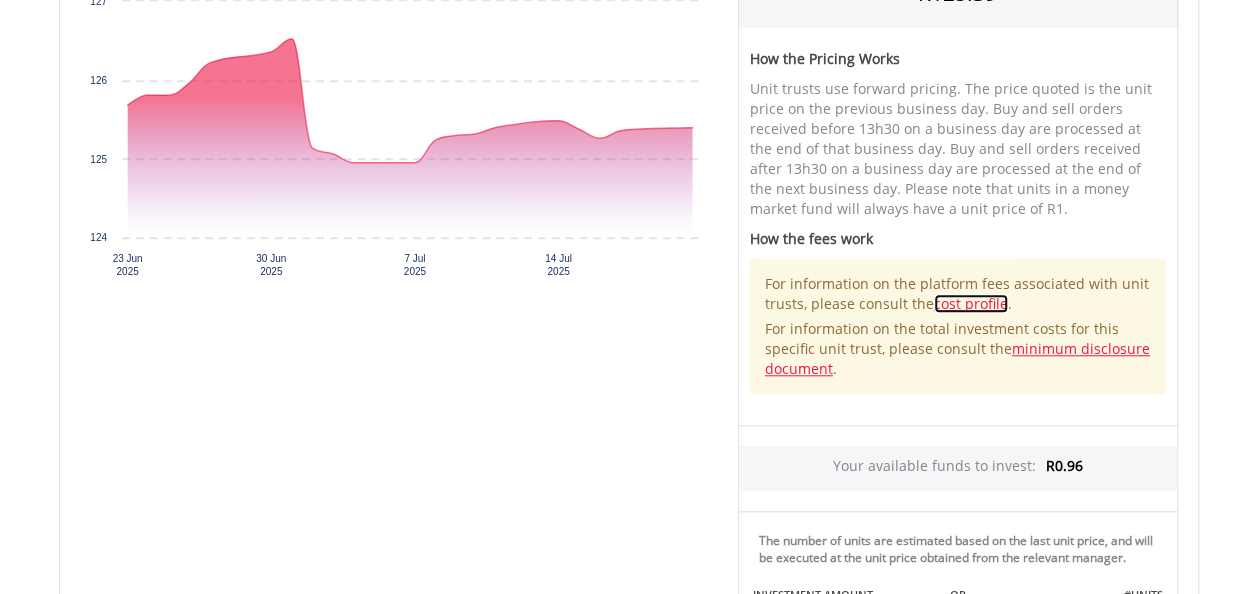click on "cost profile" at bounding box center (971, 303) 